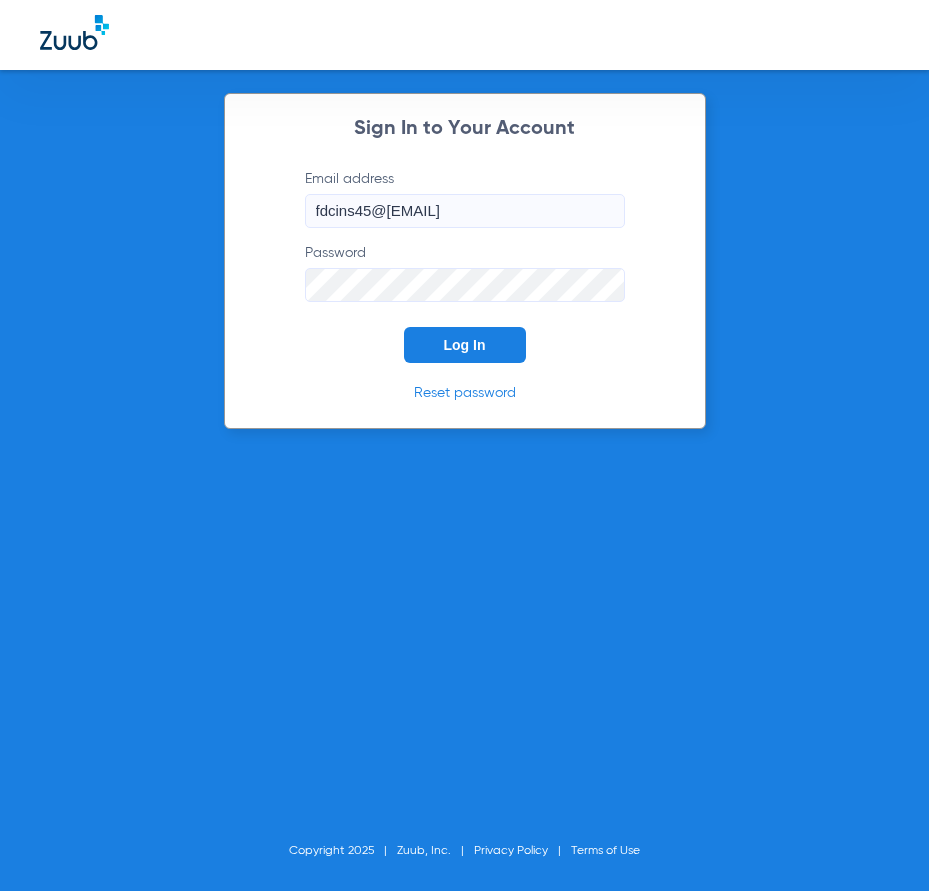 scroll, scrollTop: 0, scrollLeft: 0, axis: both 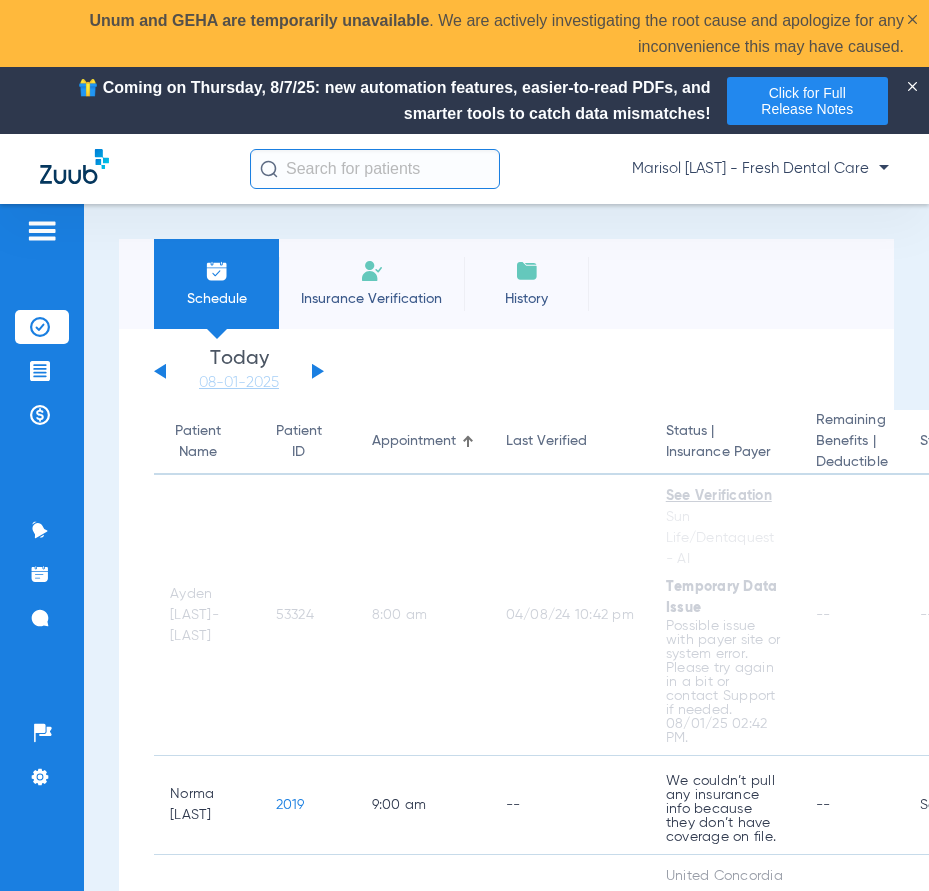 click 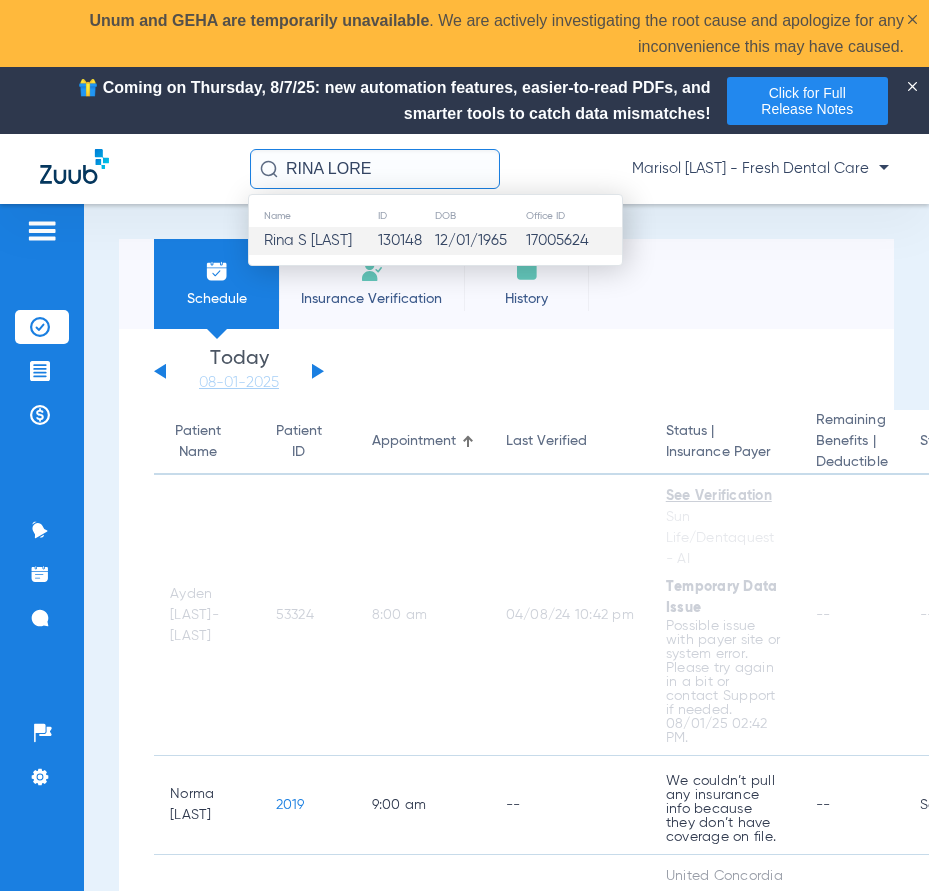 type on "RINA LORE" 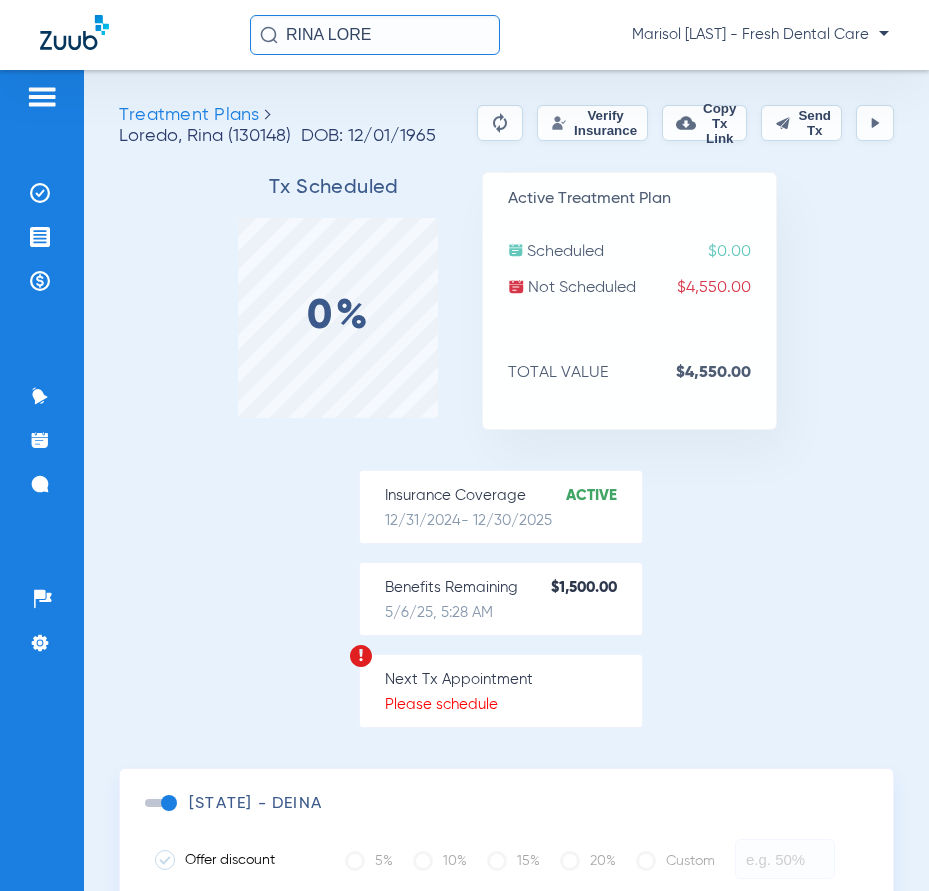 click 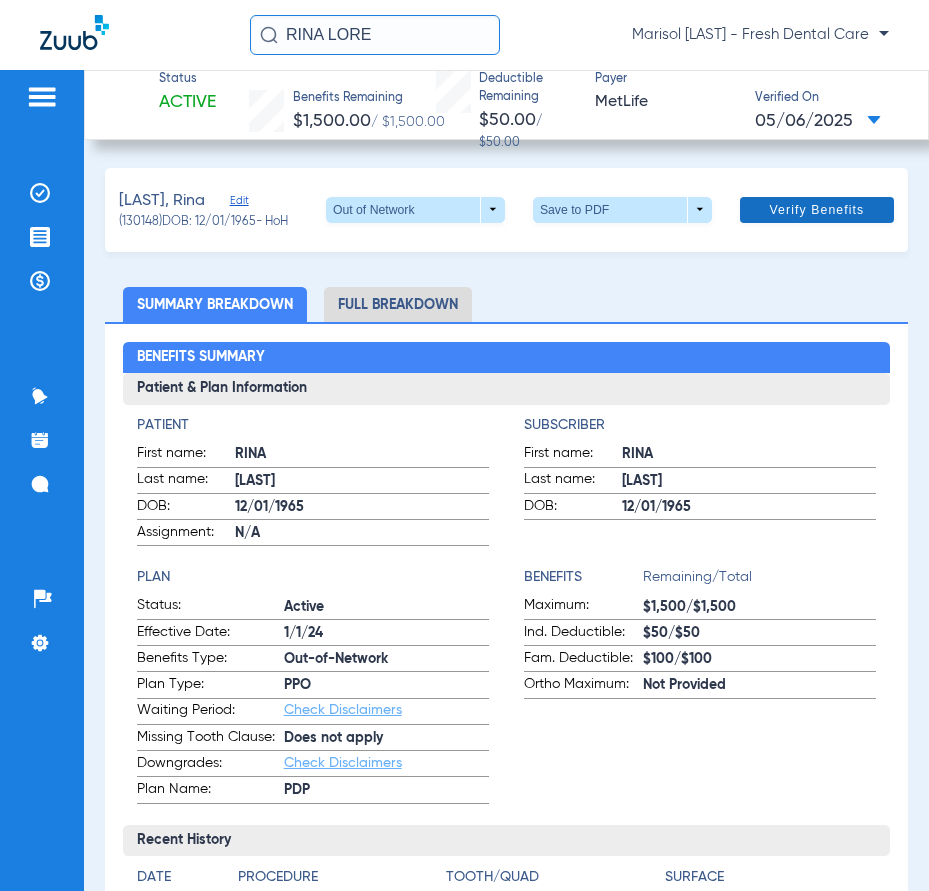 click on "Verify Benefits" 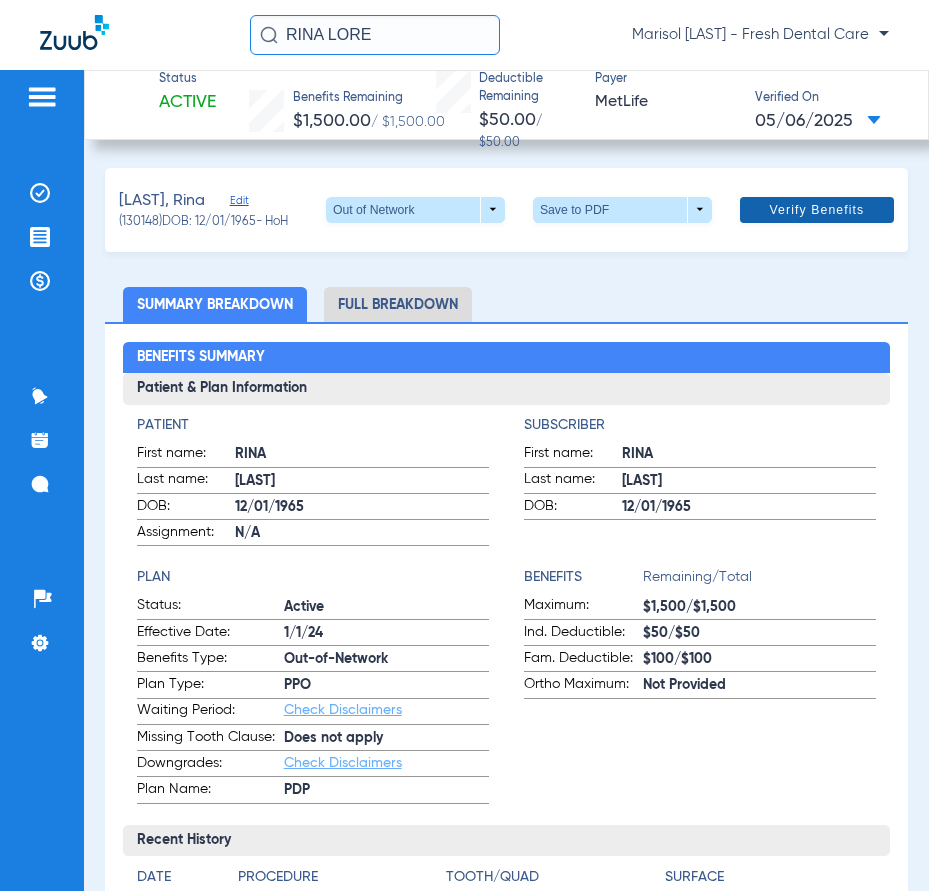 click 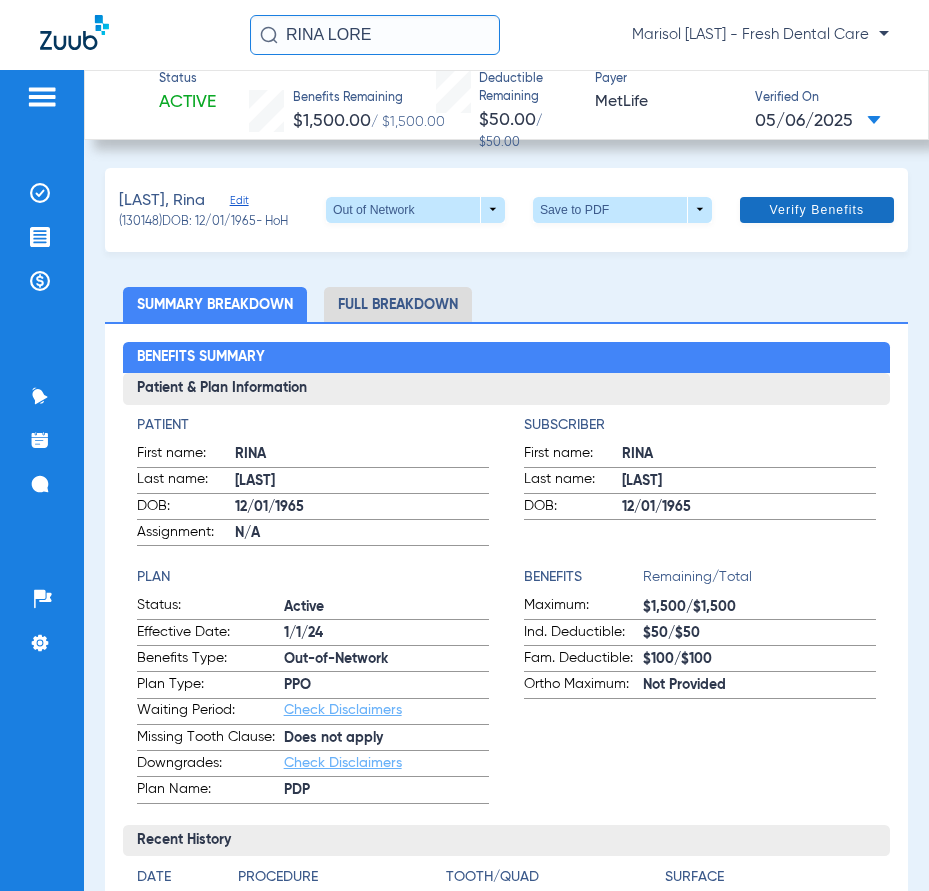 click 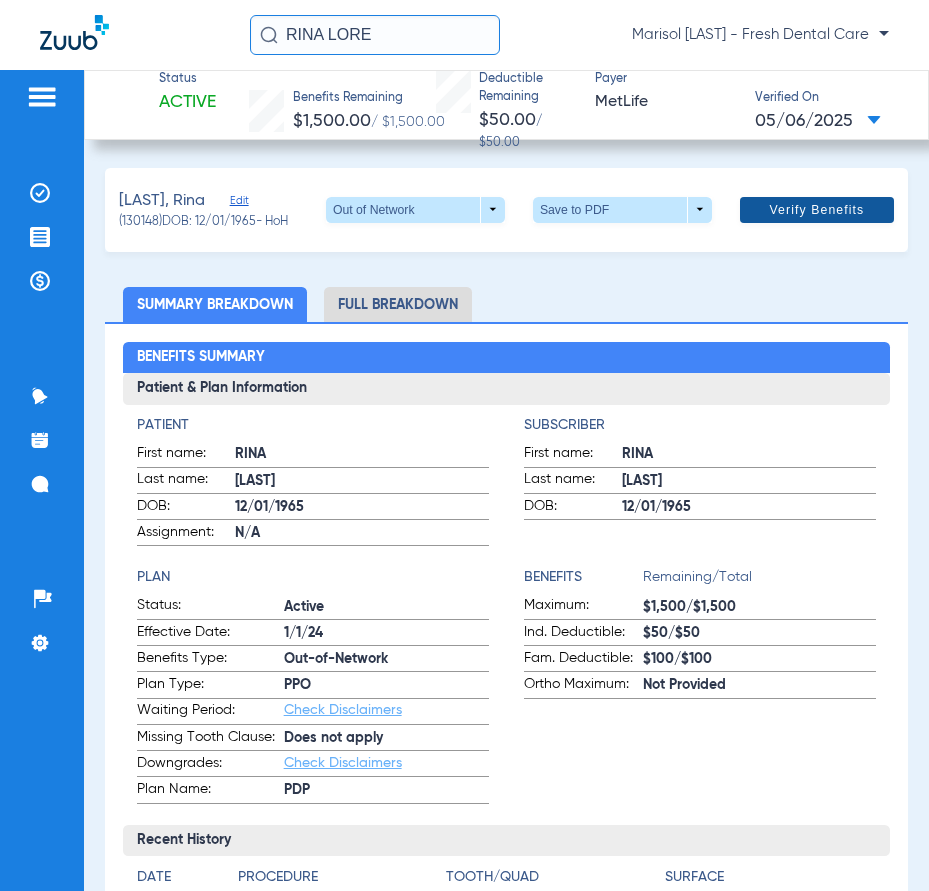 click 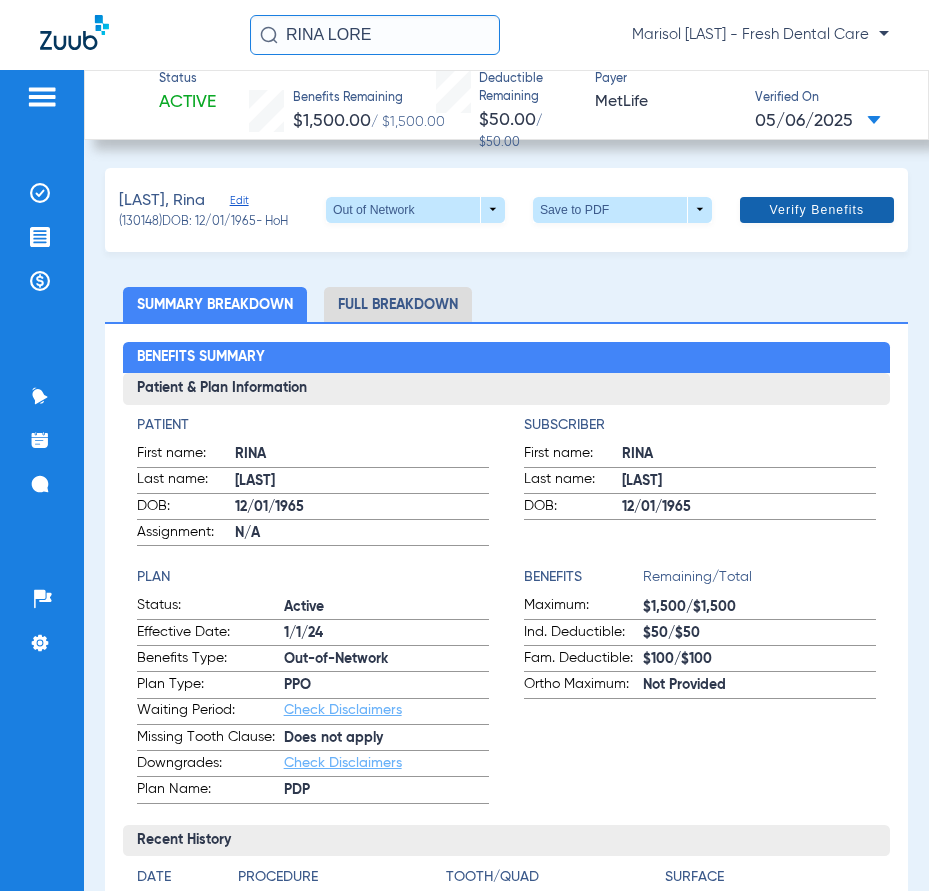 click 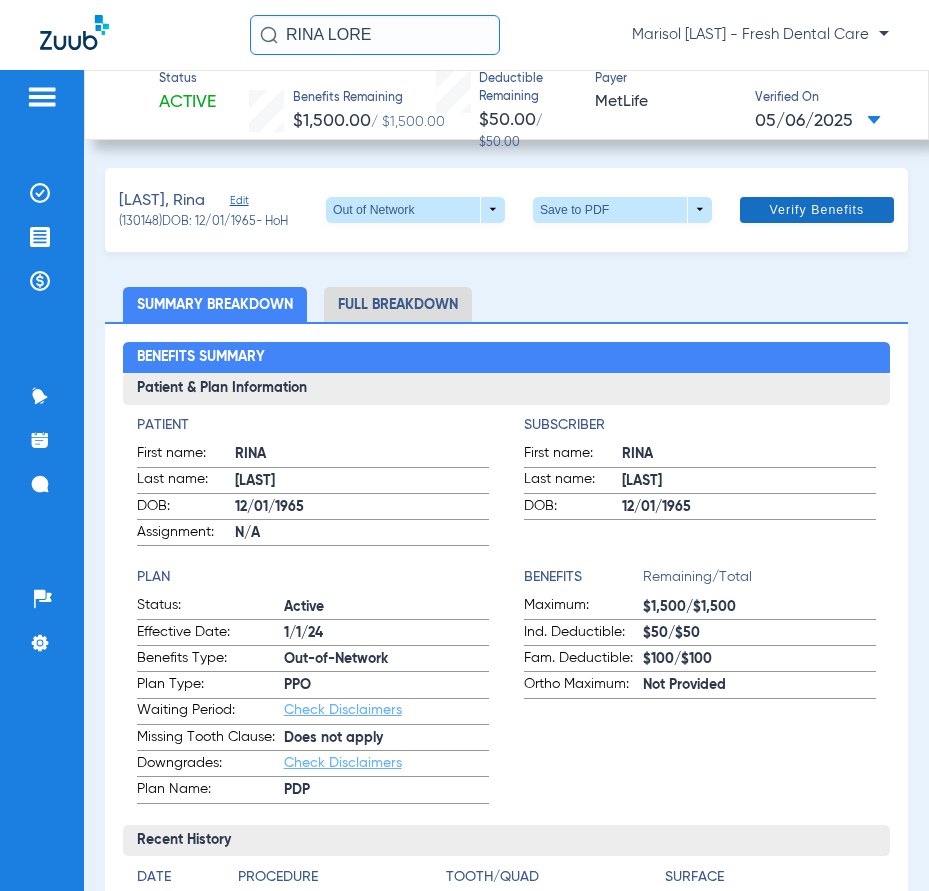 click 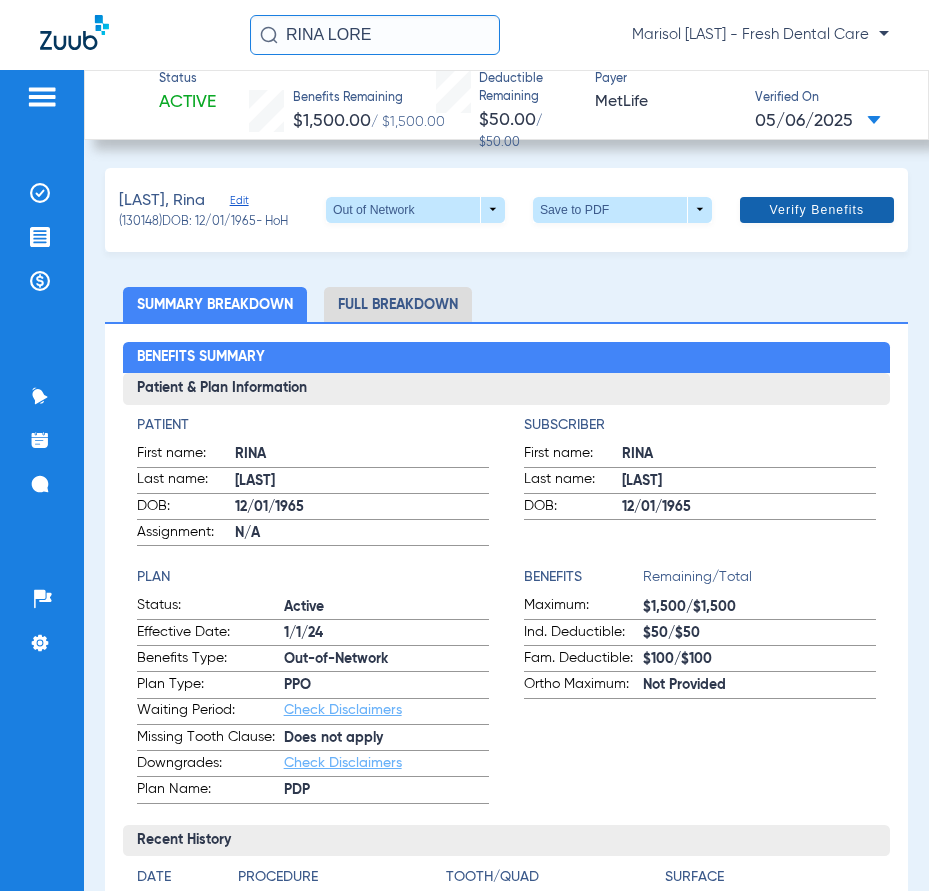 click 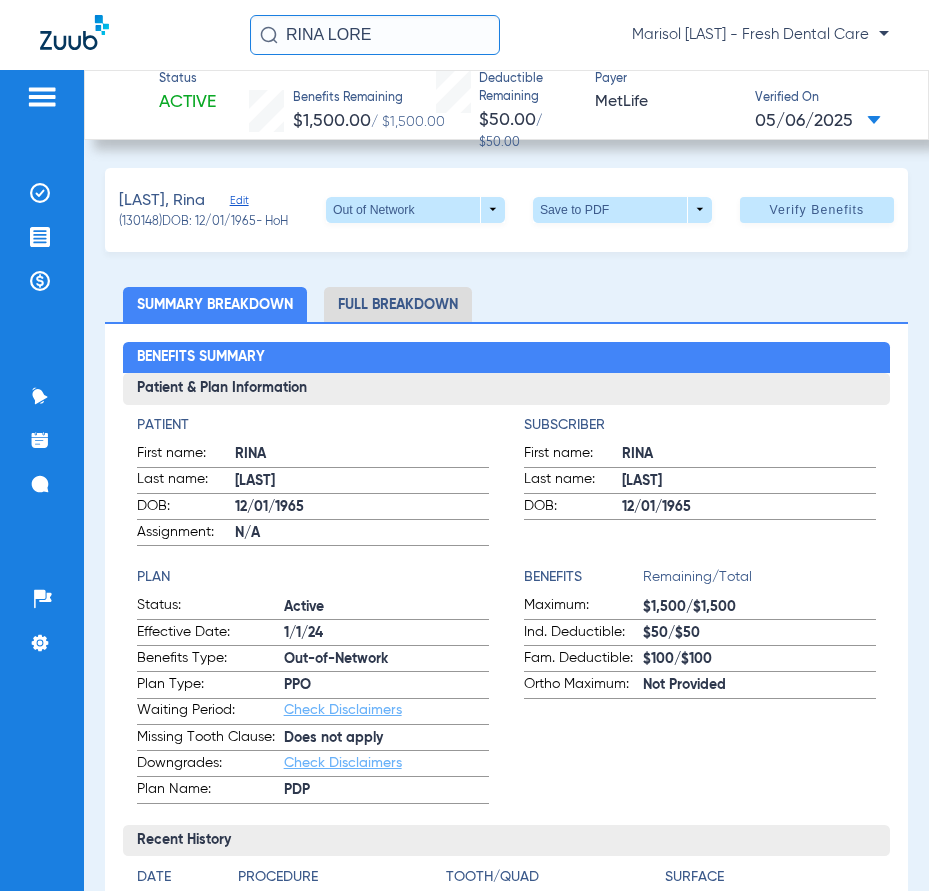 type 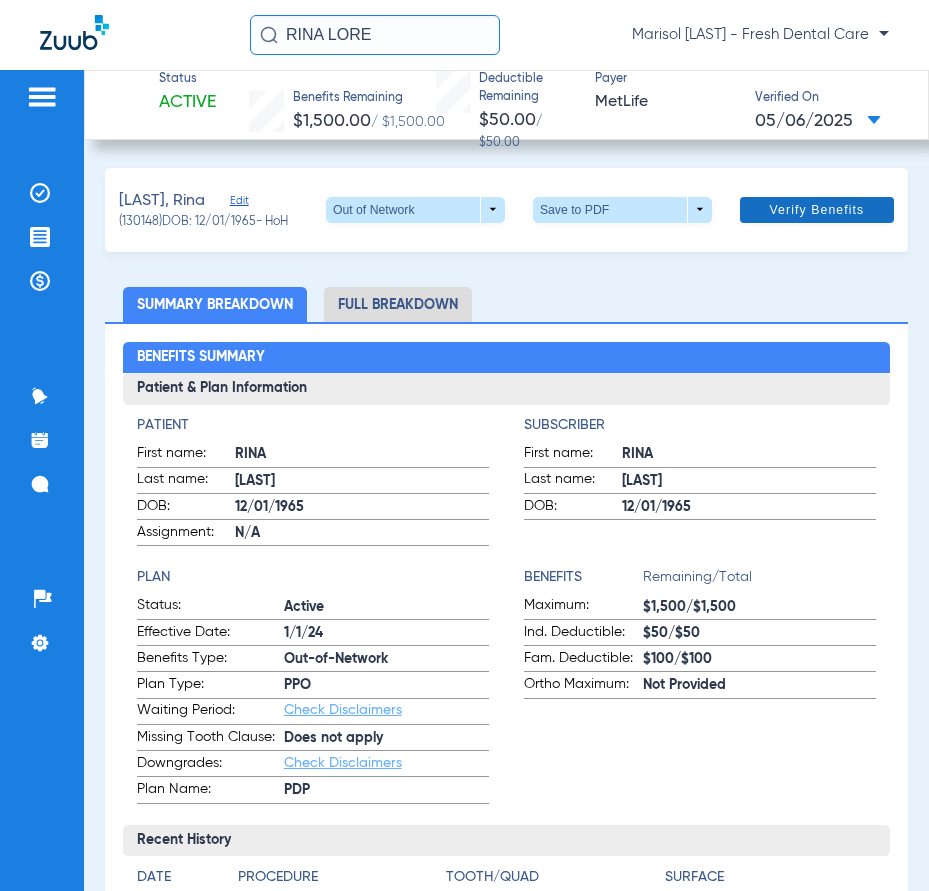 click 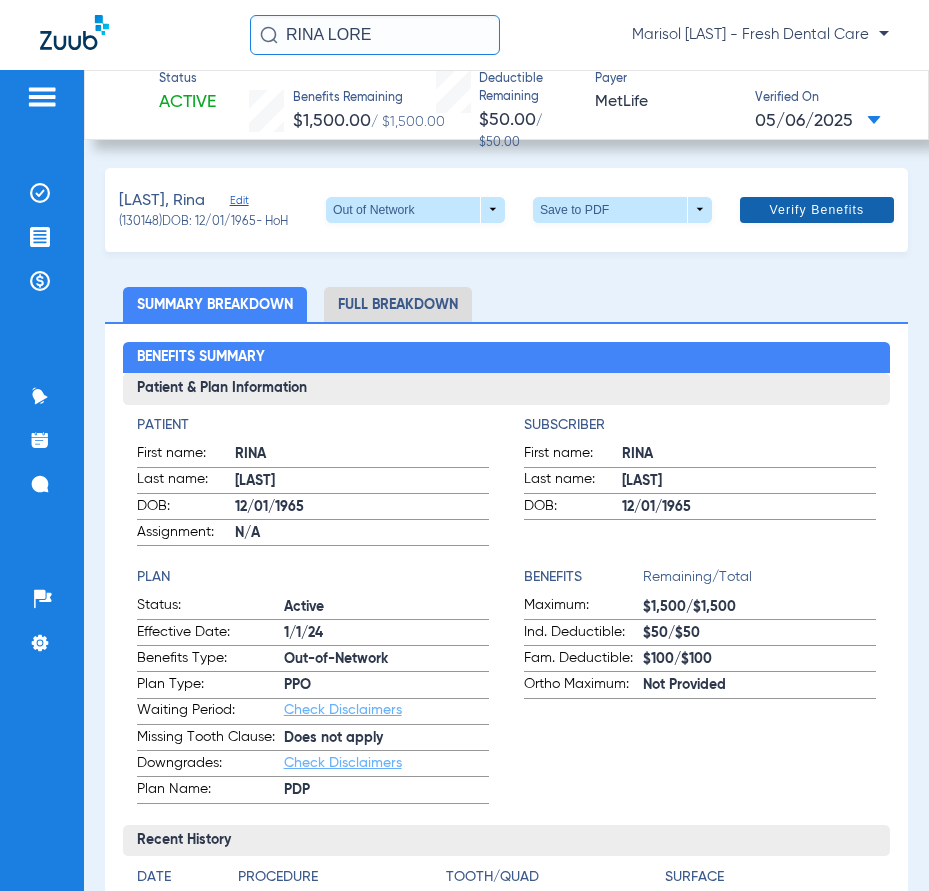 click on "Verify Benefits" 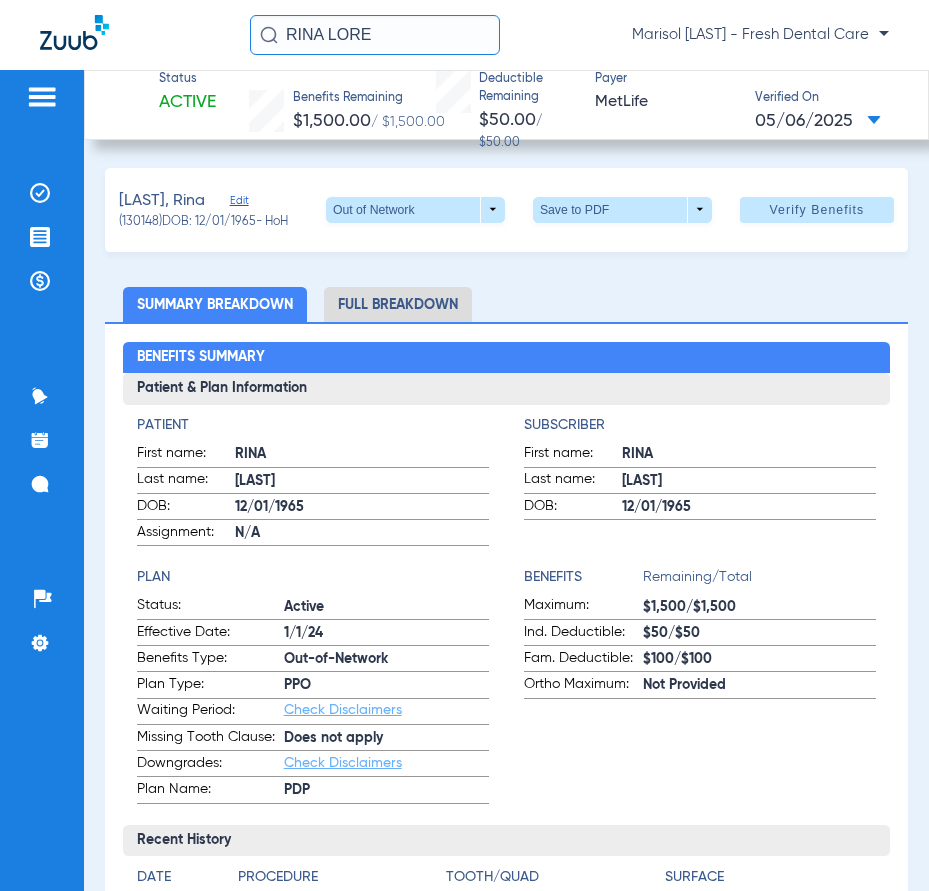 click on "Edit" 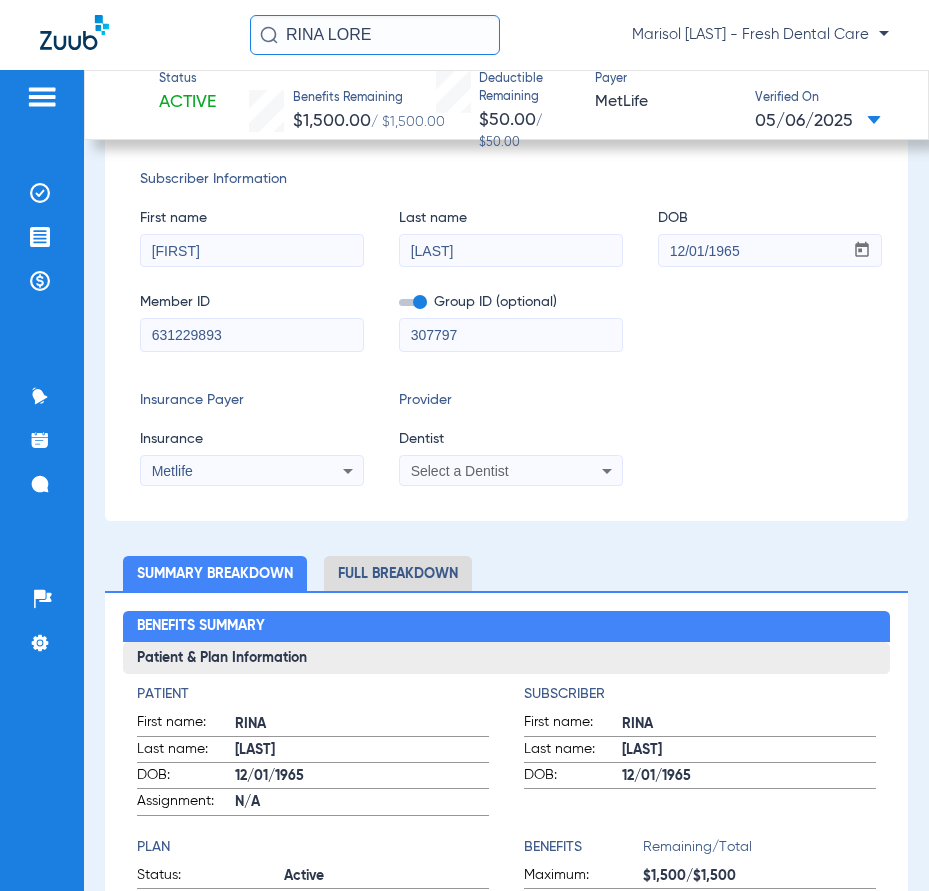 scroll, scrollTop: 100, scrollLeft: 0, axis: vertical 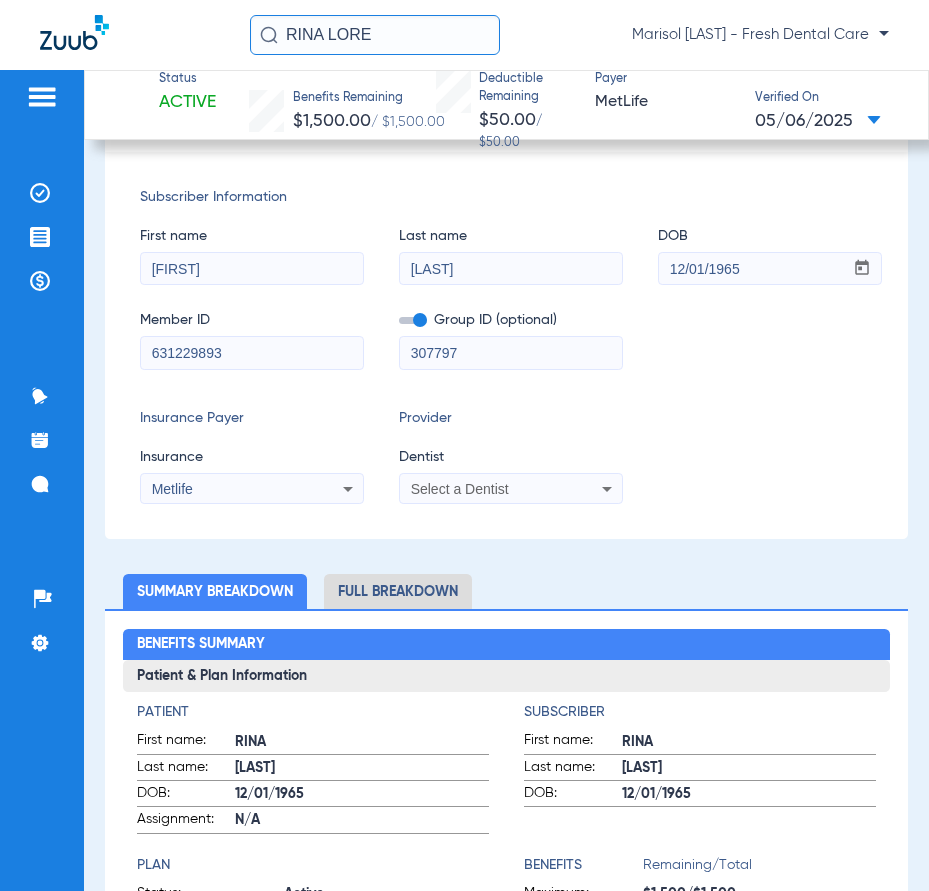 click on "Select a Dentist" at bounding box center (460, 489) 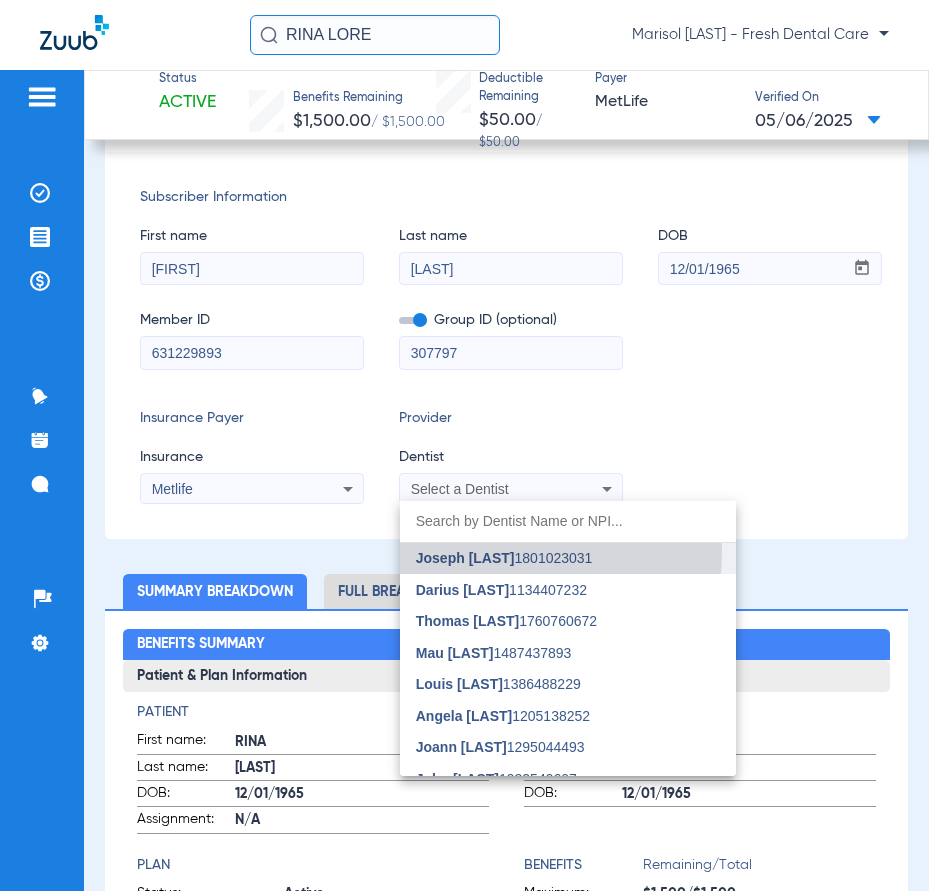 click on "Joseph [LAST]" at bounding box center (465, 558) 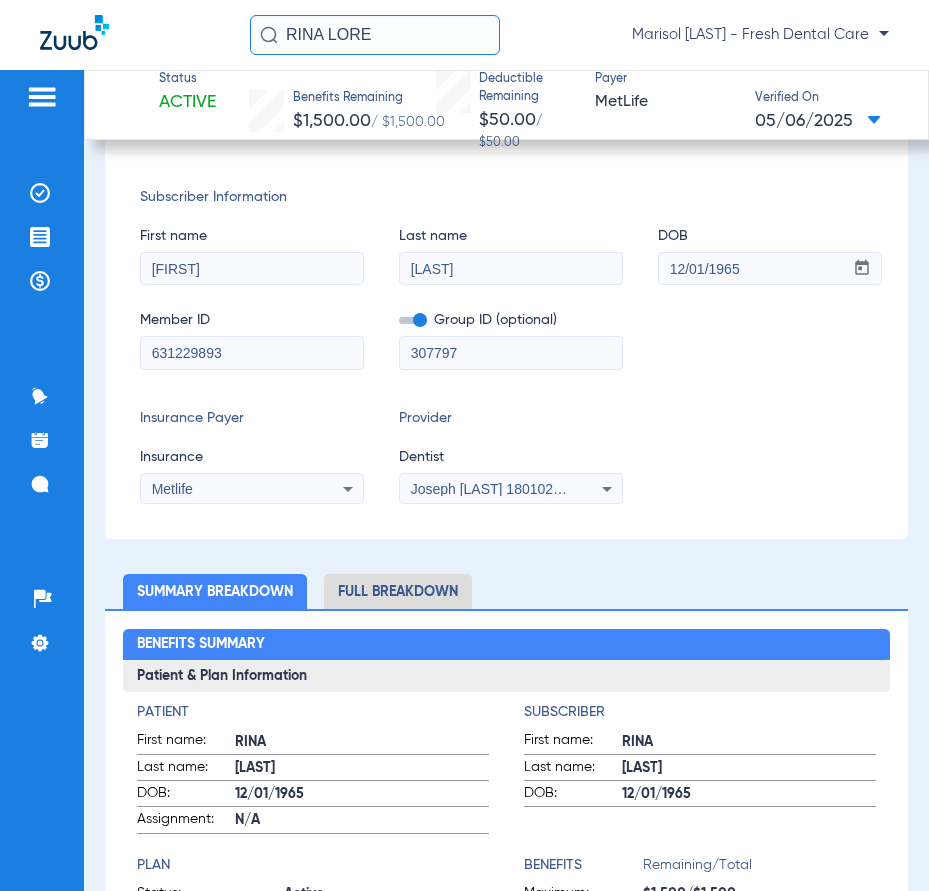 scroll, scrollTop: 0, scrollLeft: 0, axis: both 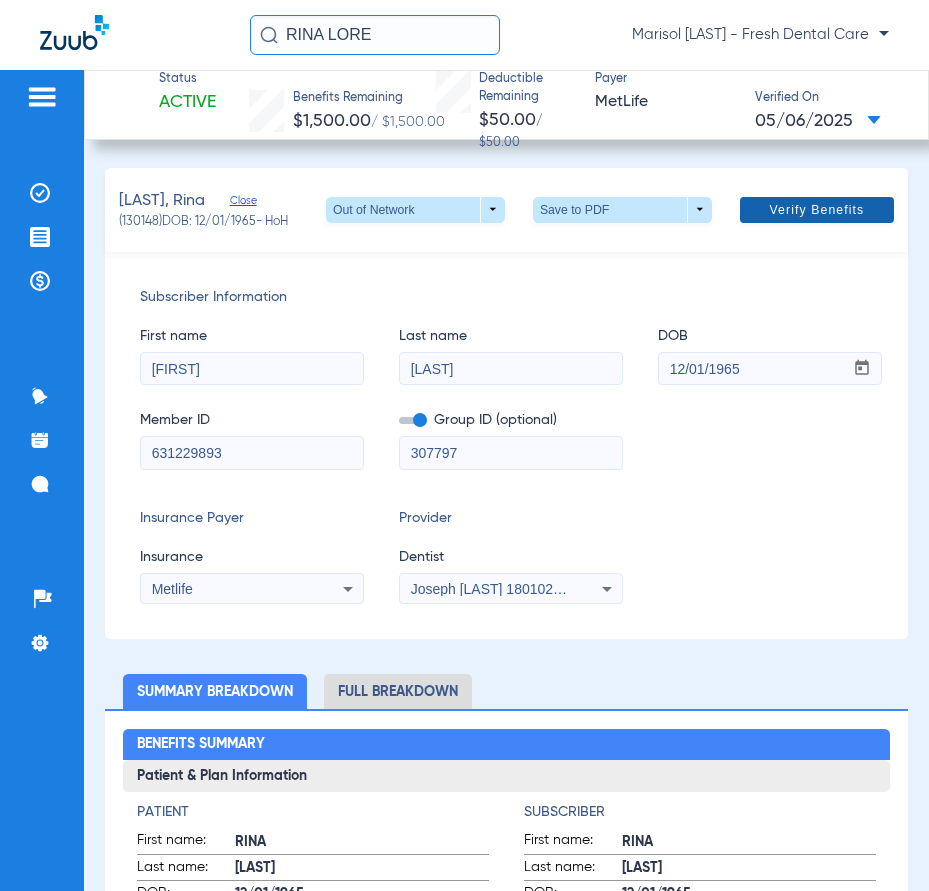 click on "Verify Benefits" 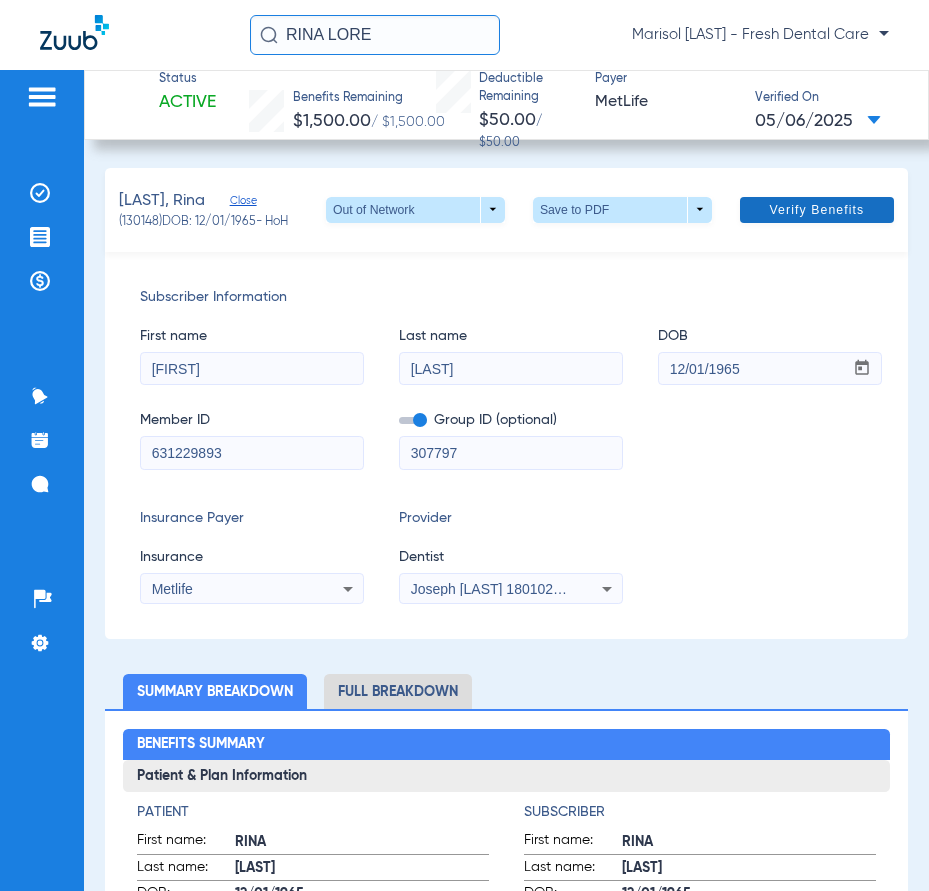 click 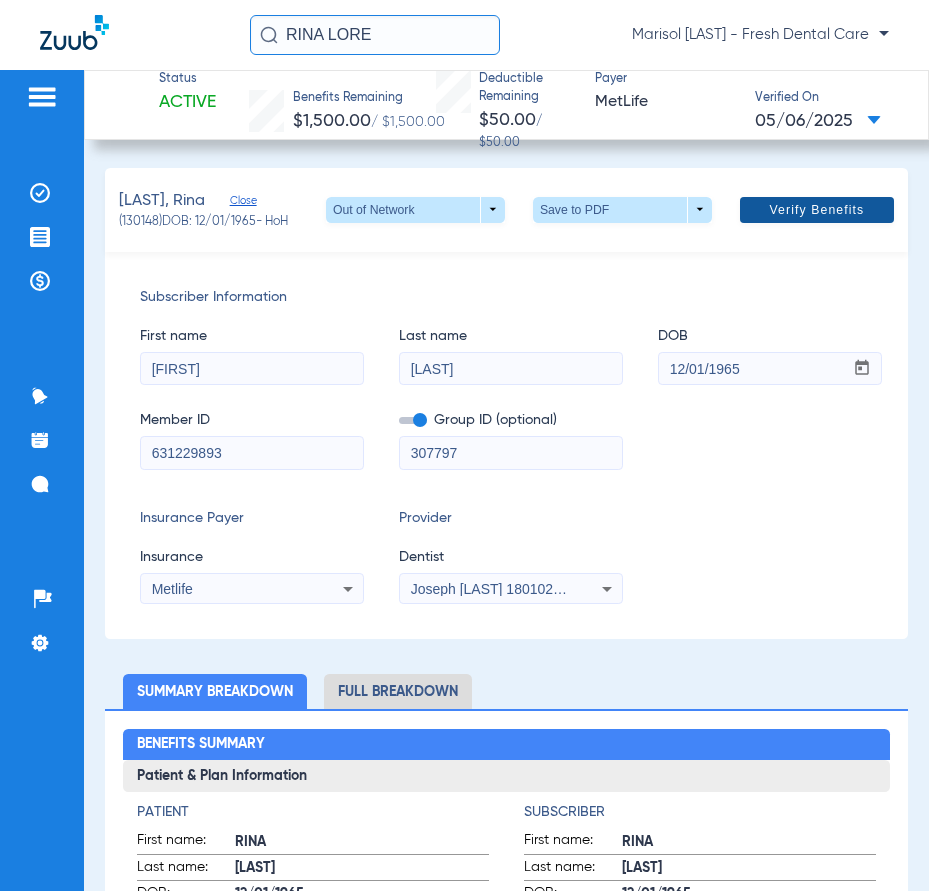 click 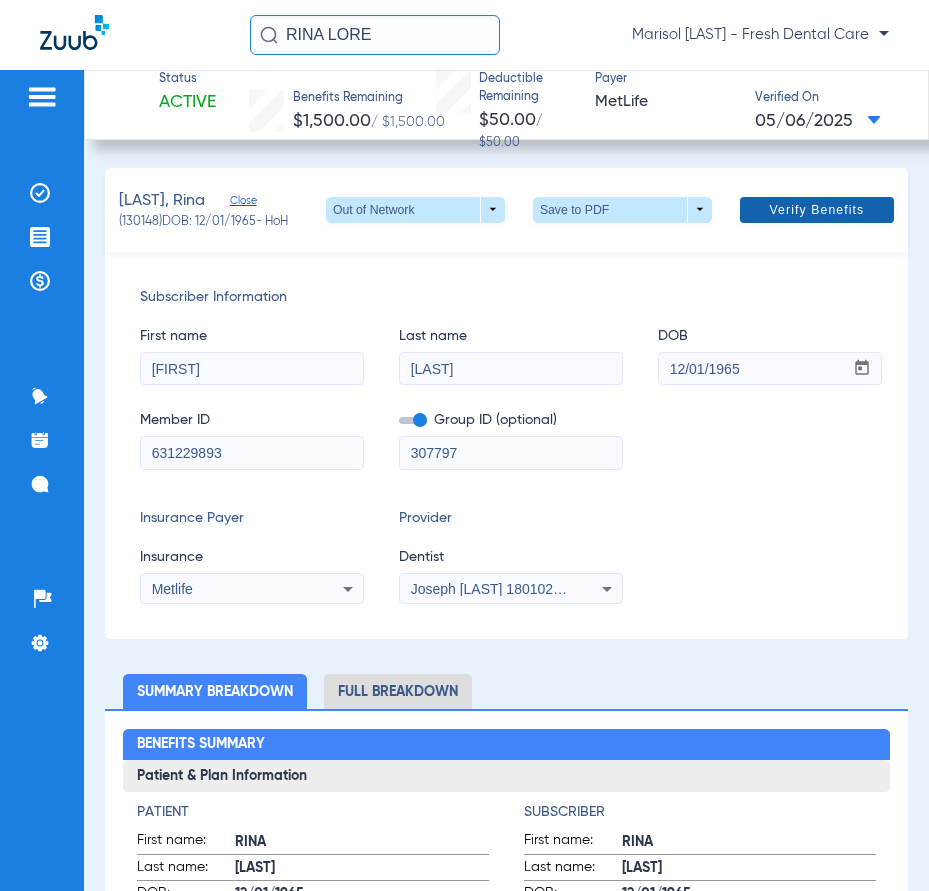 click 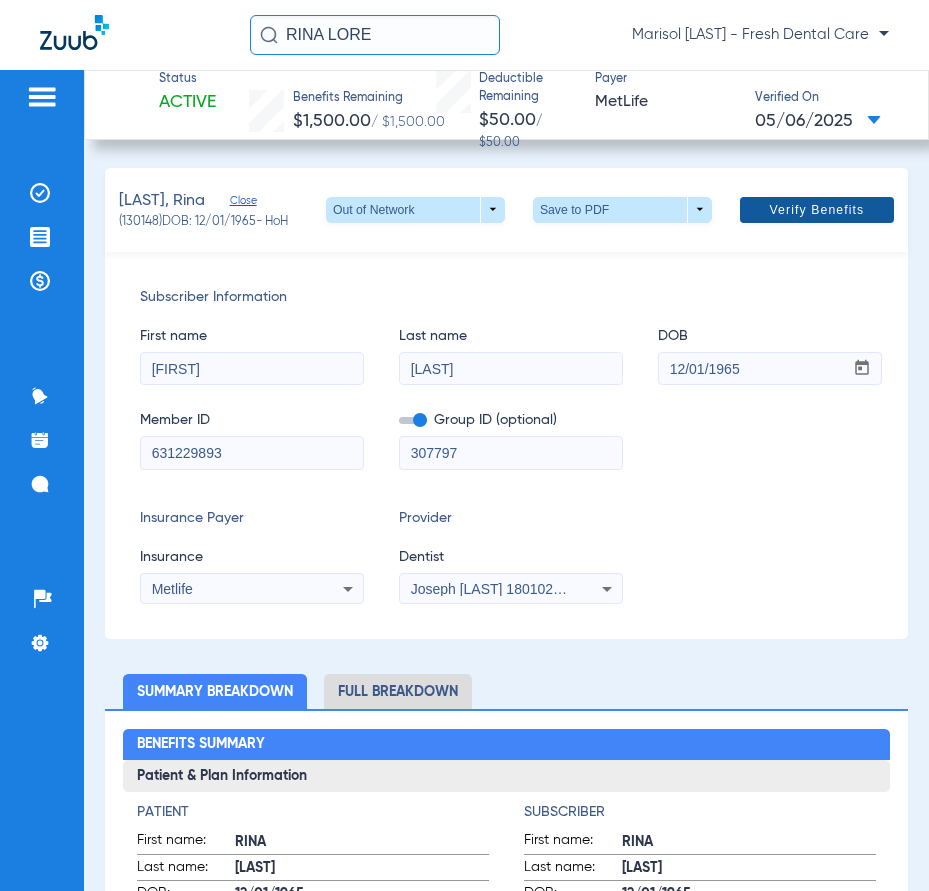 click 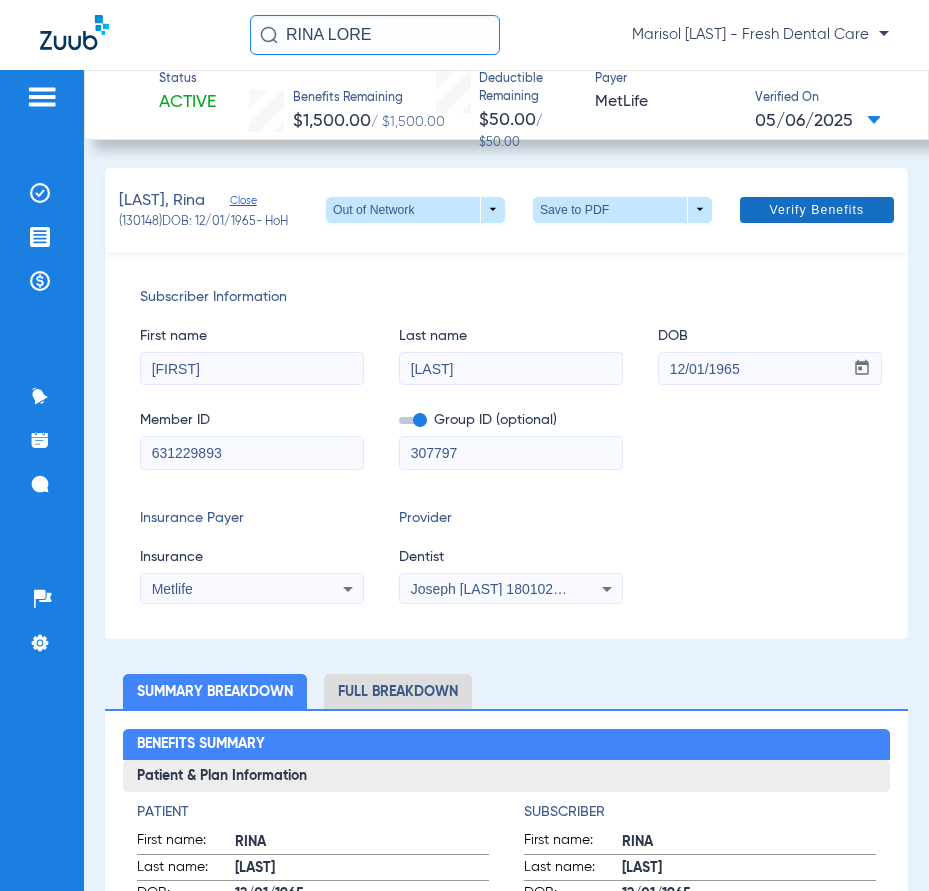 click 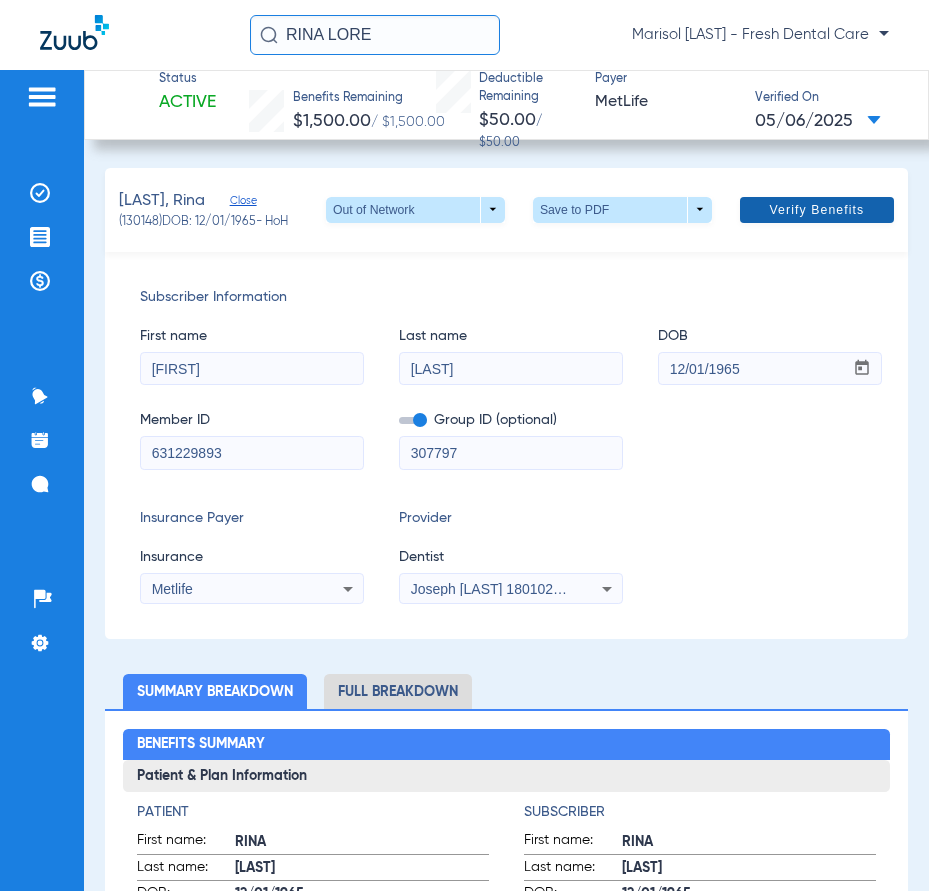 click 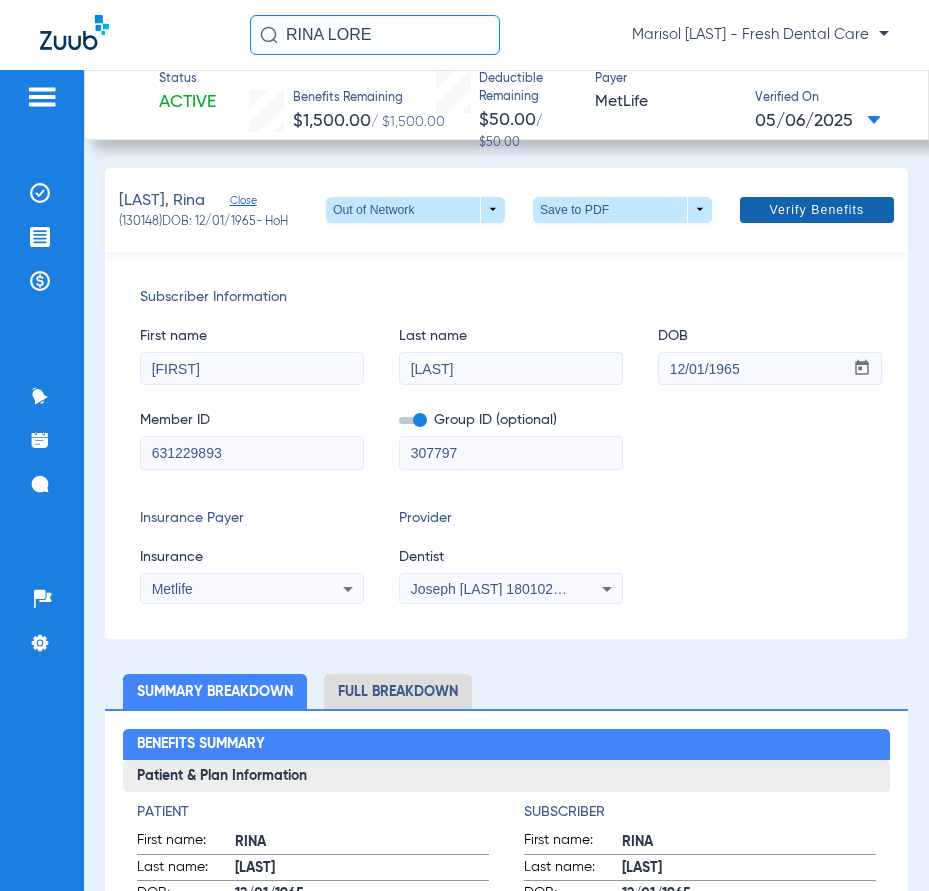 drag, startPoint x: 736, startPoint y: 205, endPoint x: 738, endPoint y: 188, distance: 17.117243 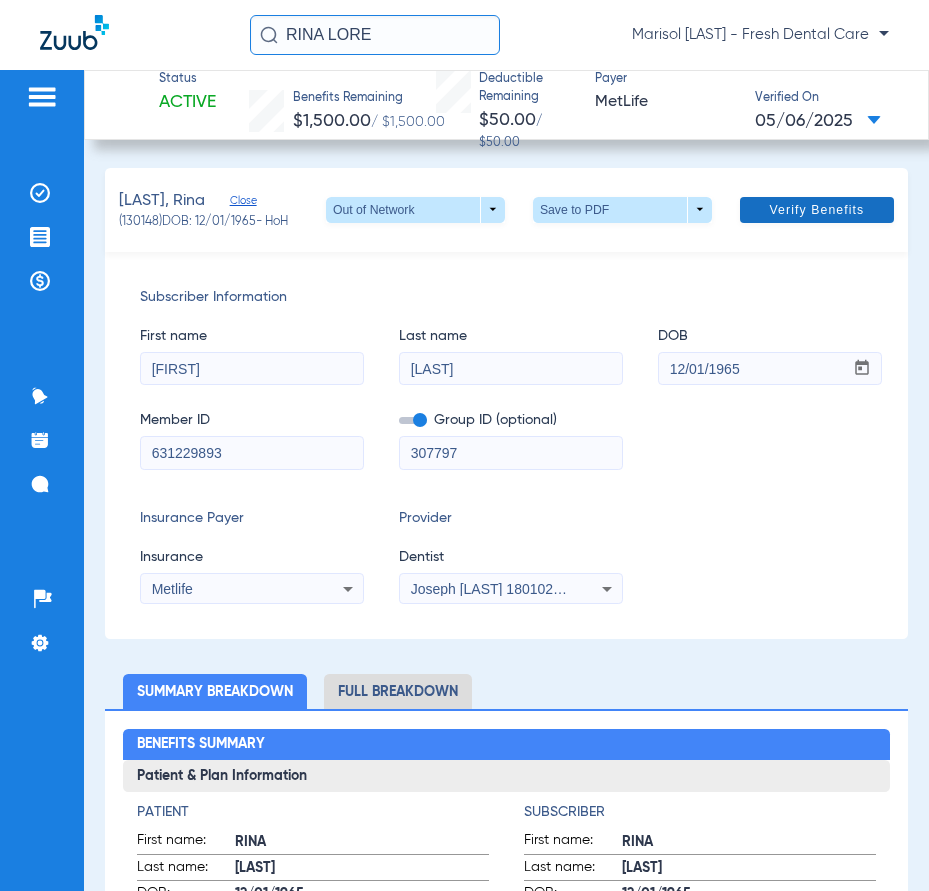 click on "Verify Benefits" 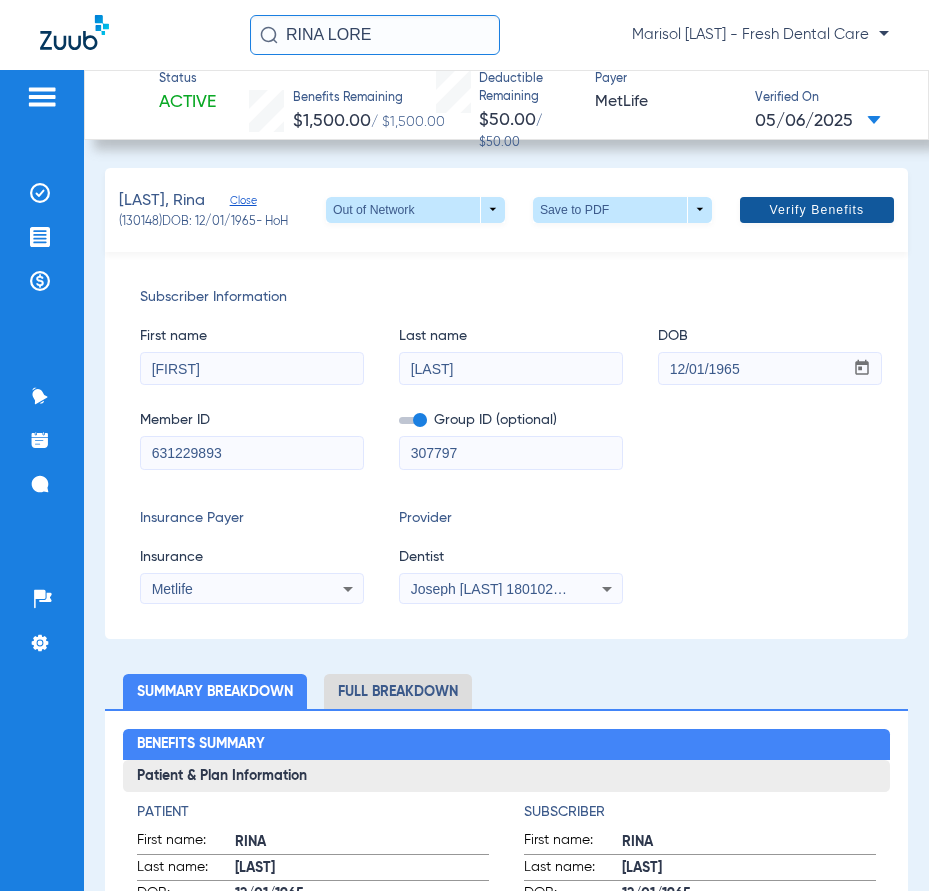 click on "Verify Benefits" 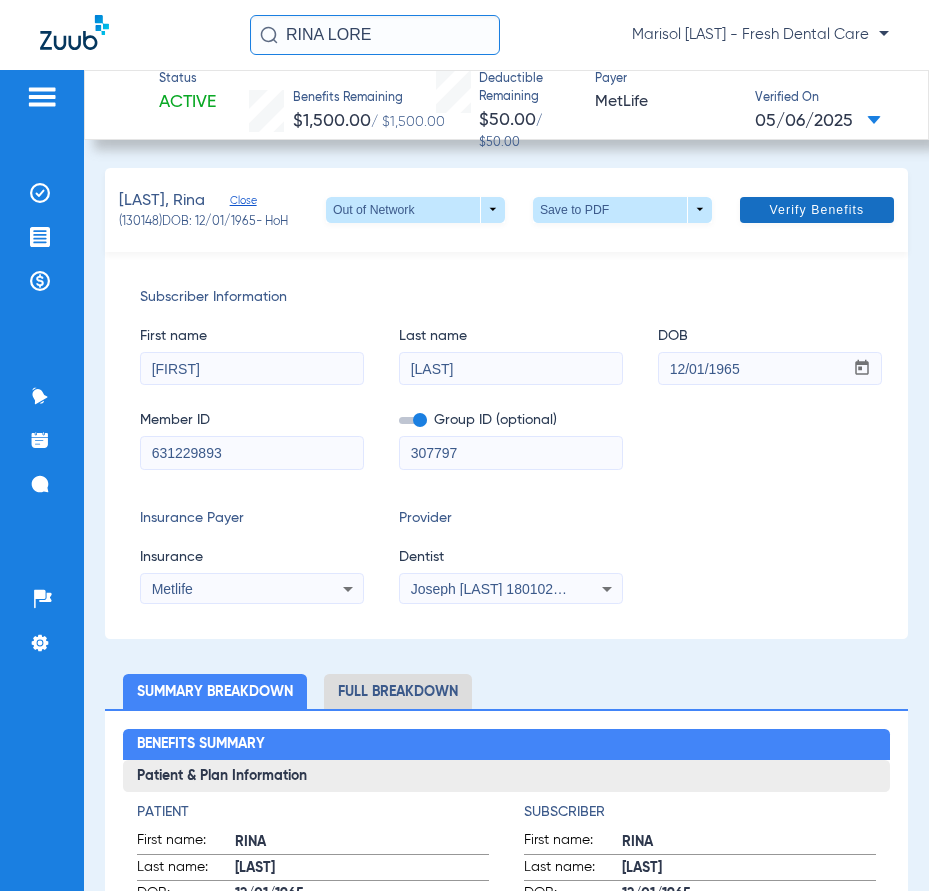 click on "Verify Benefits" 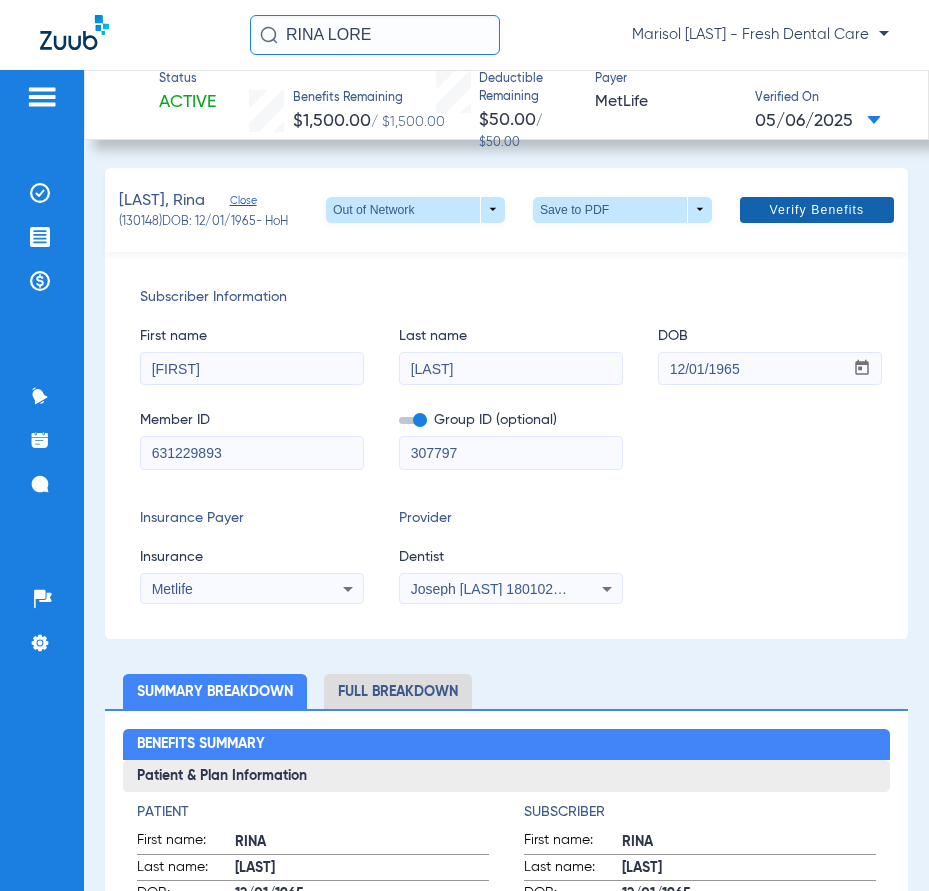 click on "Verify Benefits" 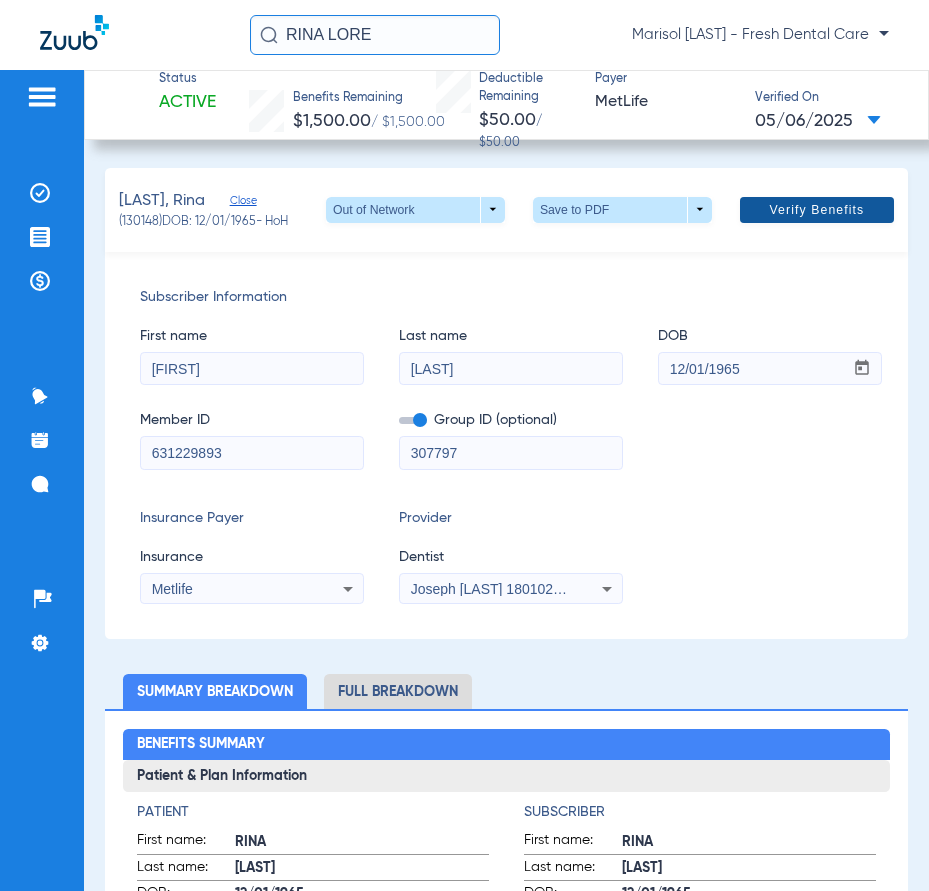 click on "Verify Benefits" 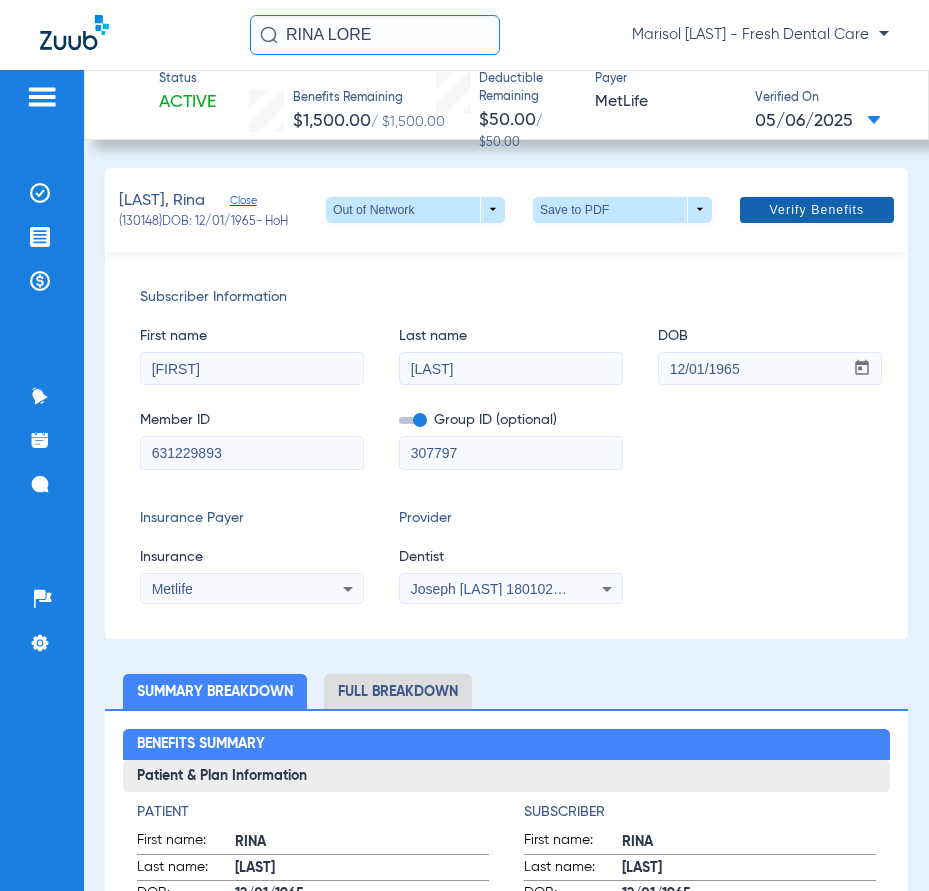 click on "Verify Benefits" 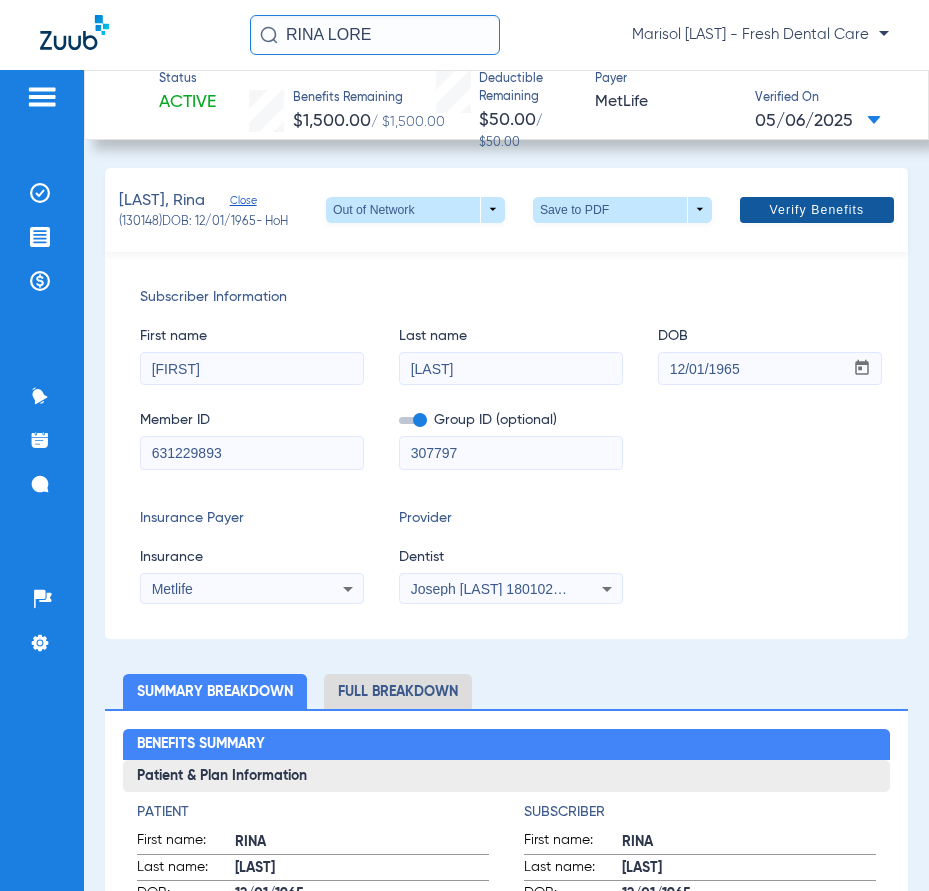 click on "Verify Benefits" 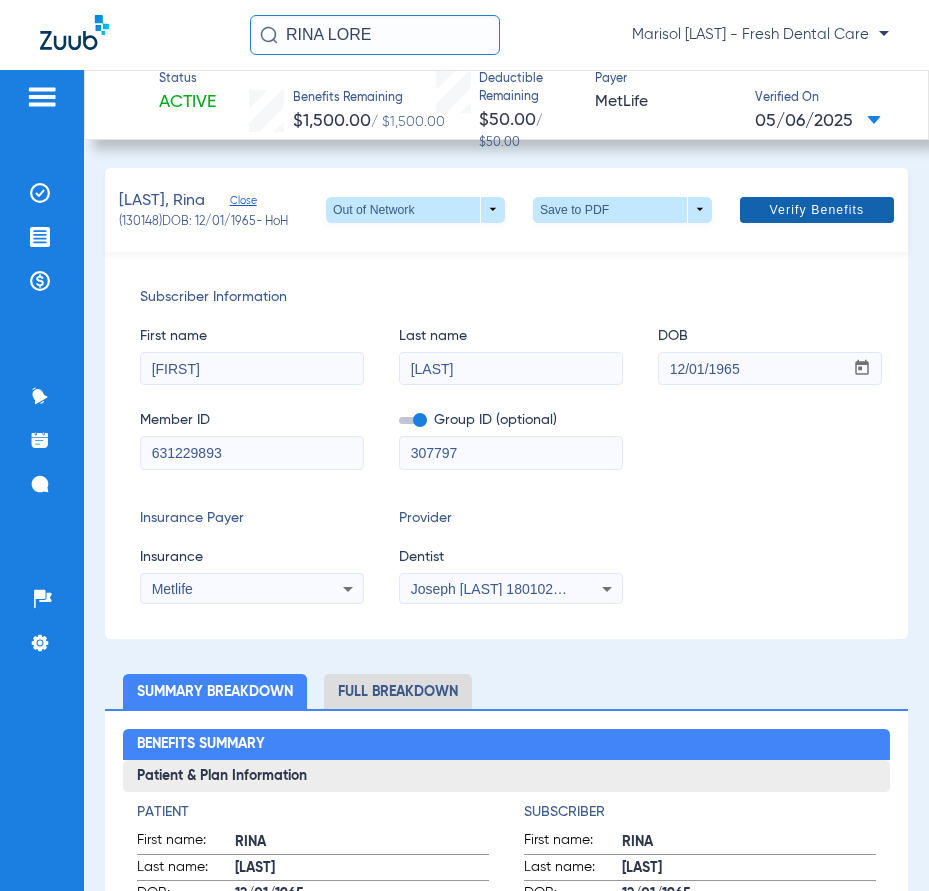 click on "Verify Benefits" 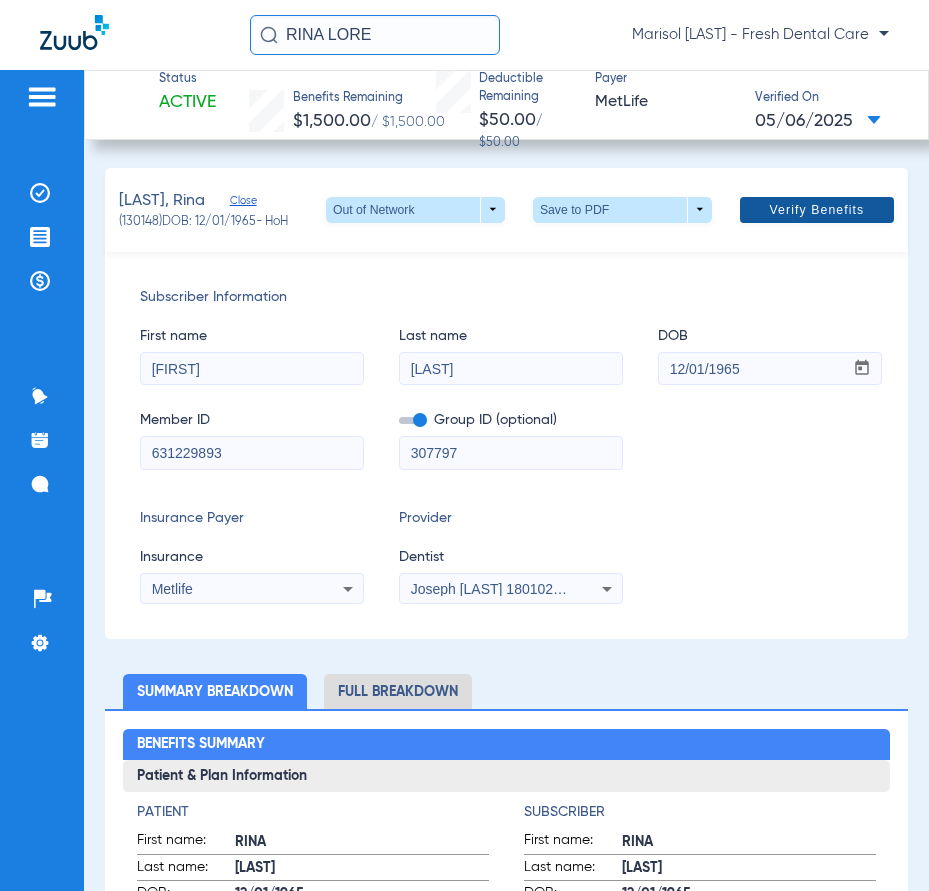click on "Verify Benefits" 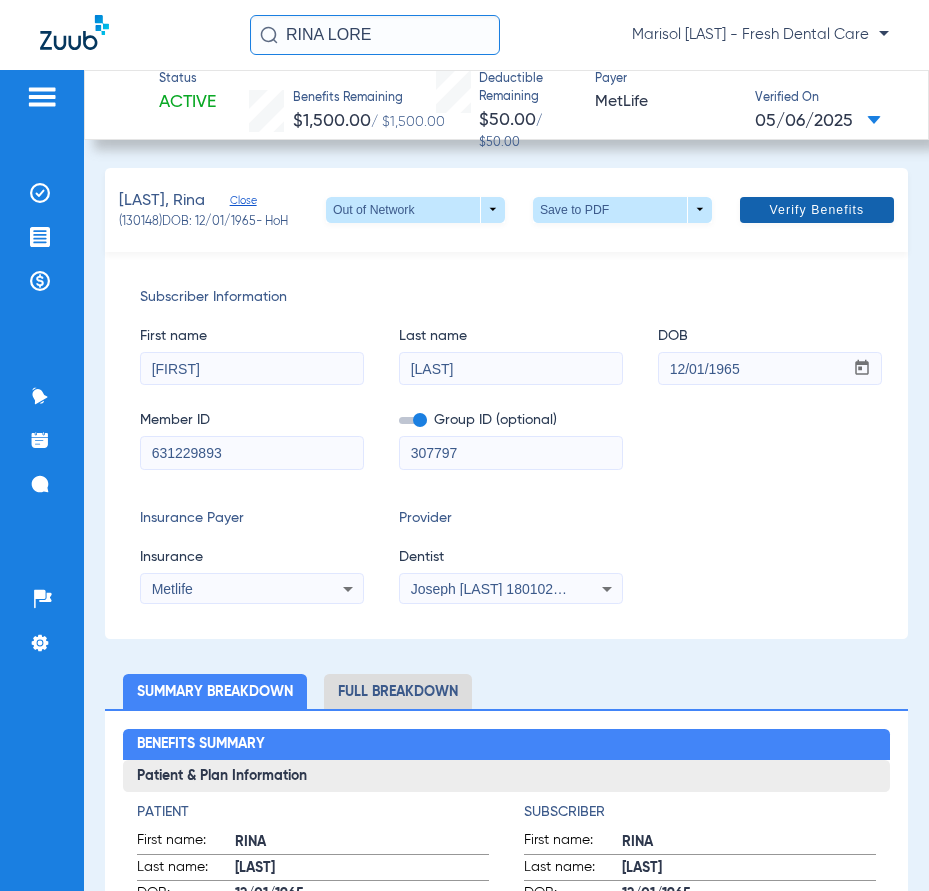 click on "Verify Benefits" 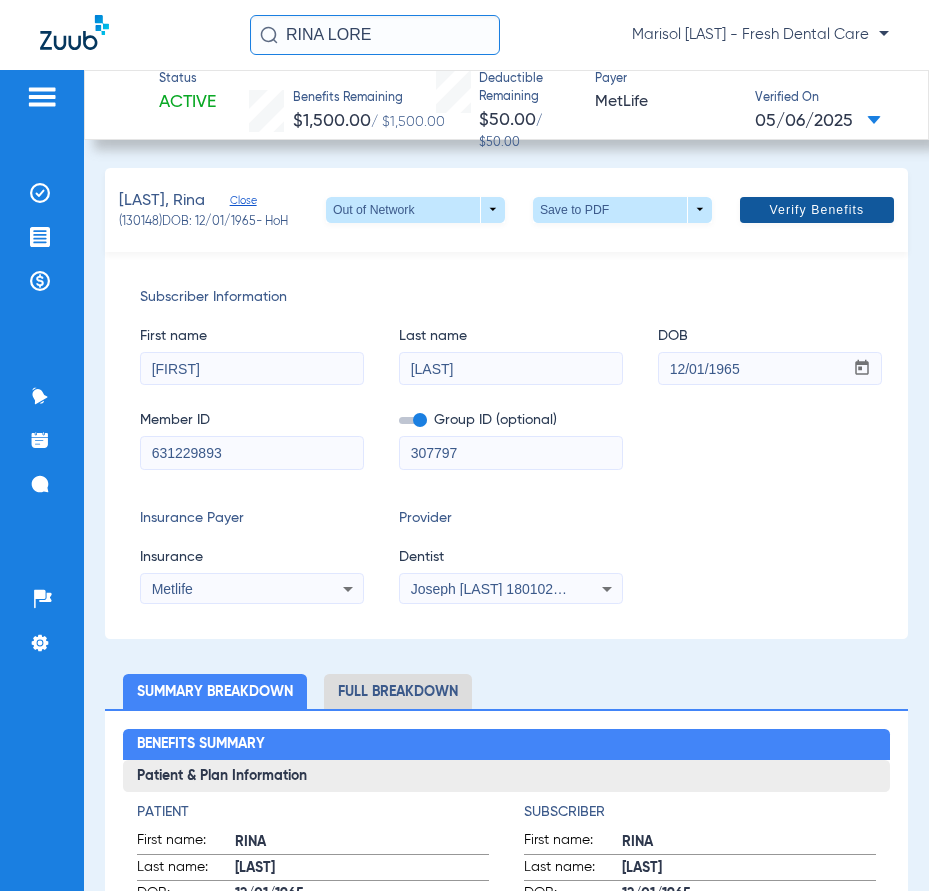 click on "Verify Benefits" 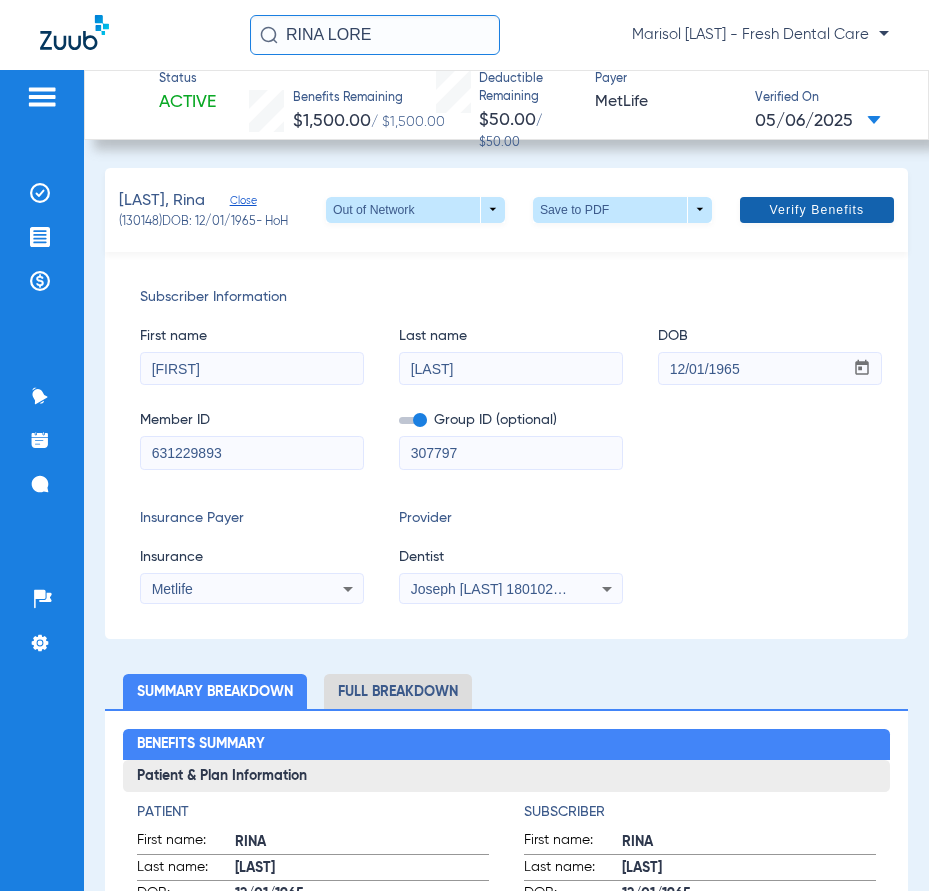 click on "Verify Benefits" 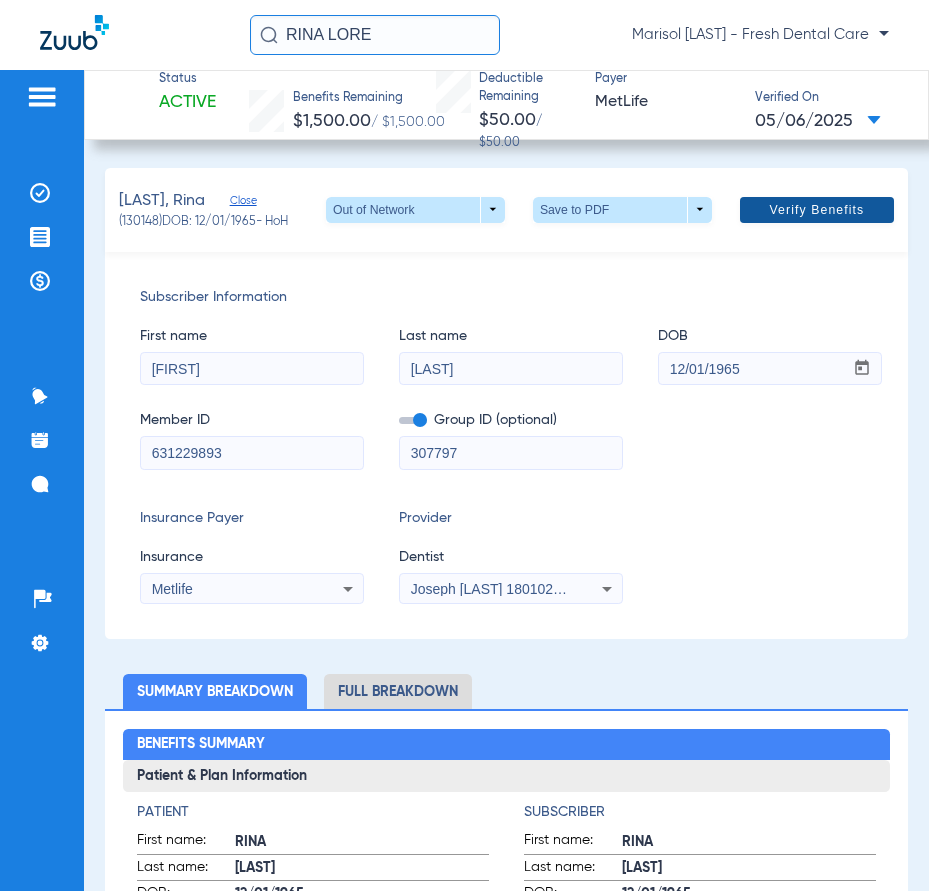 click on "Verify Benefits" 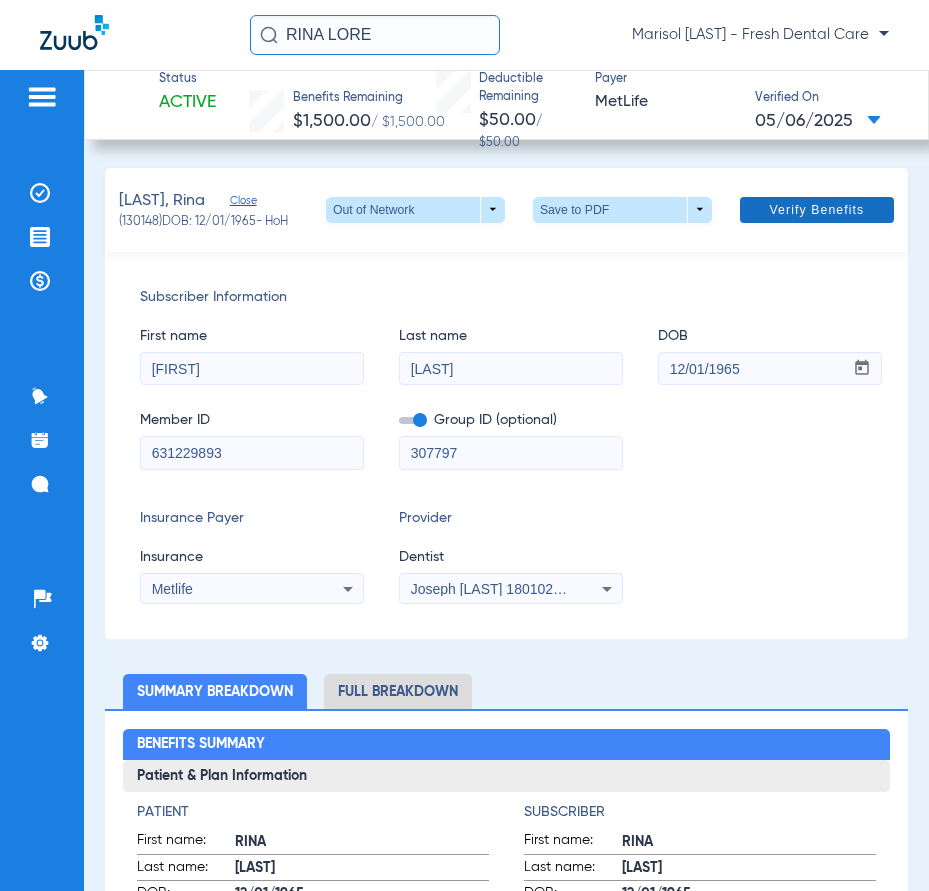click 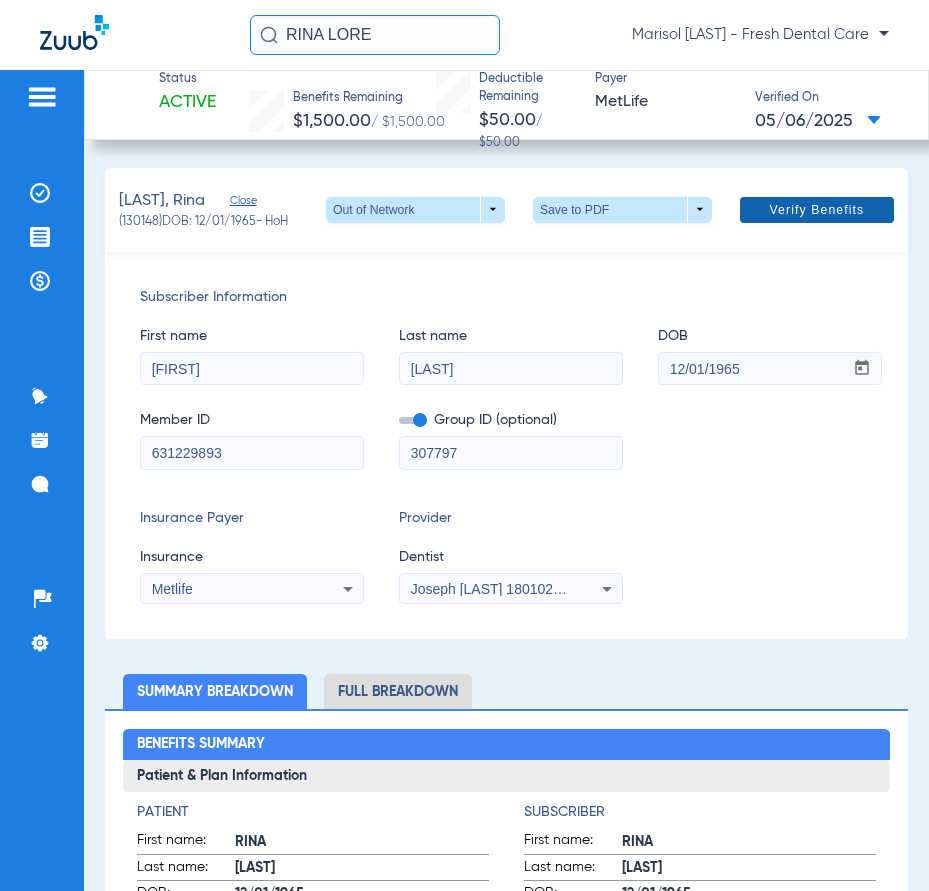 click 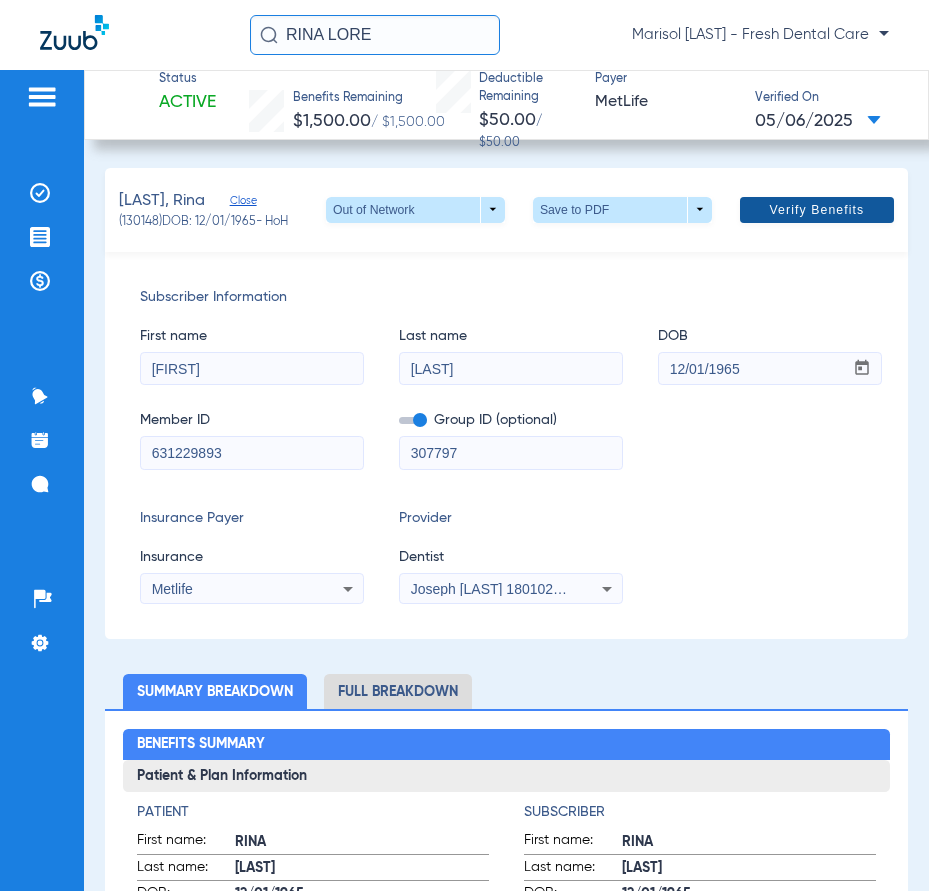 click 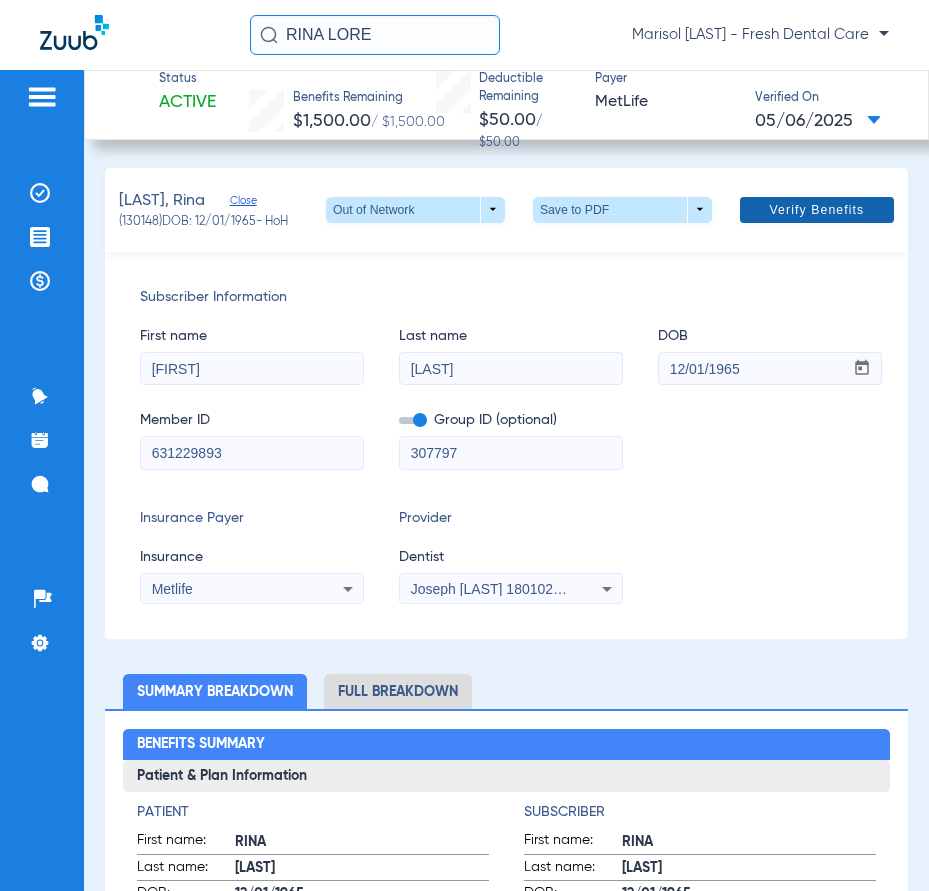 click 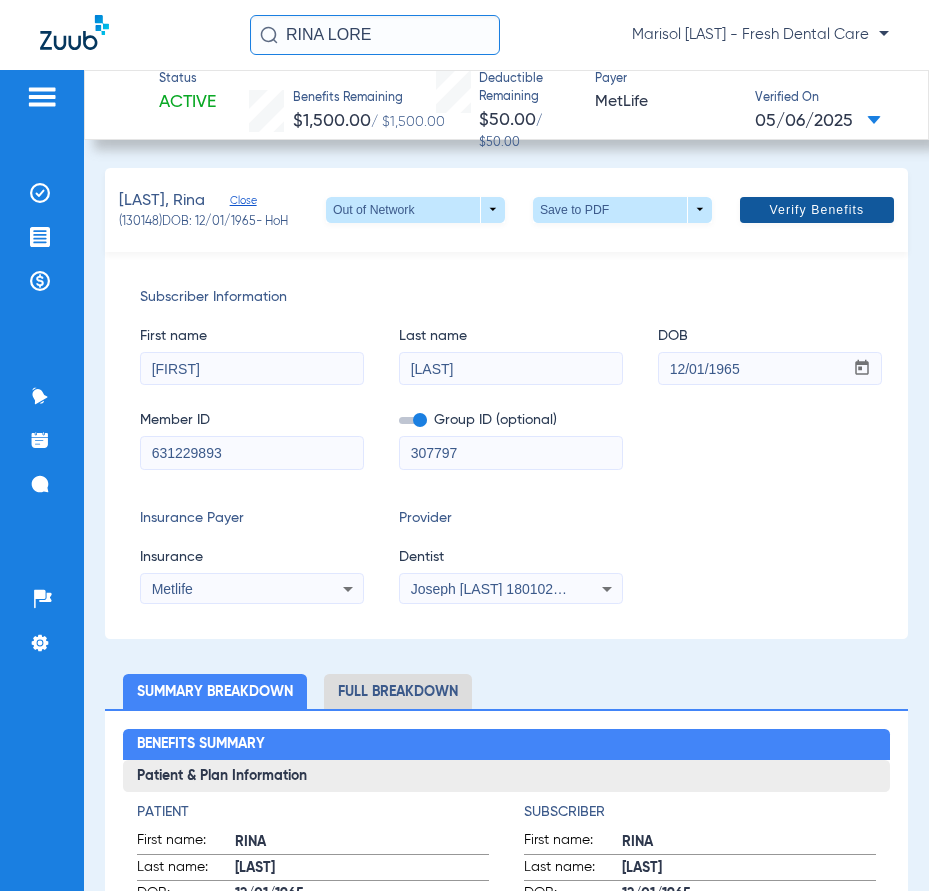 click 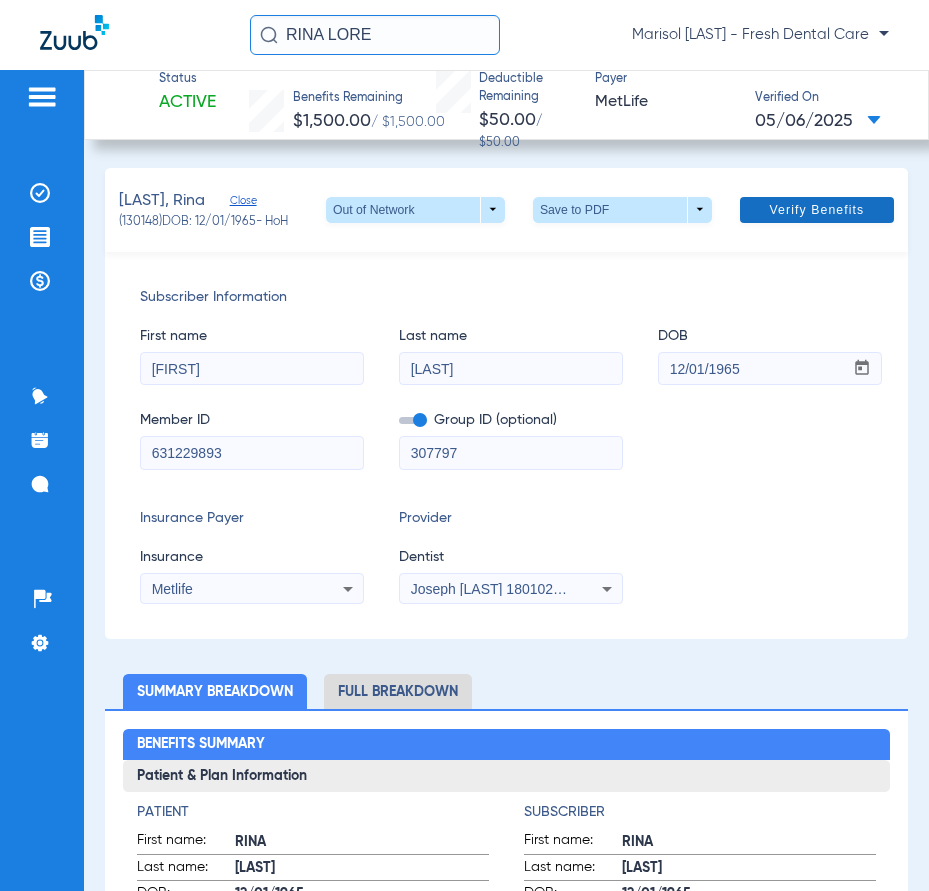 click 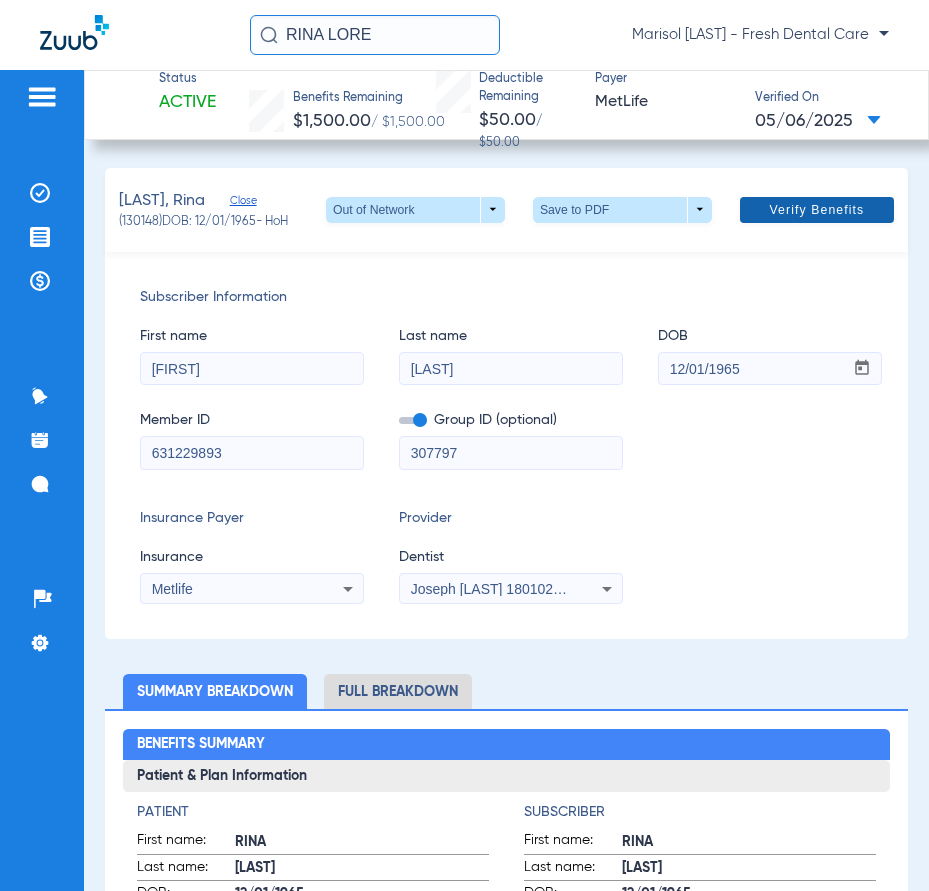click 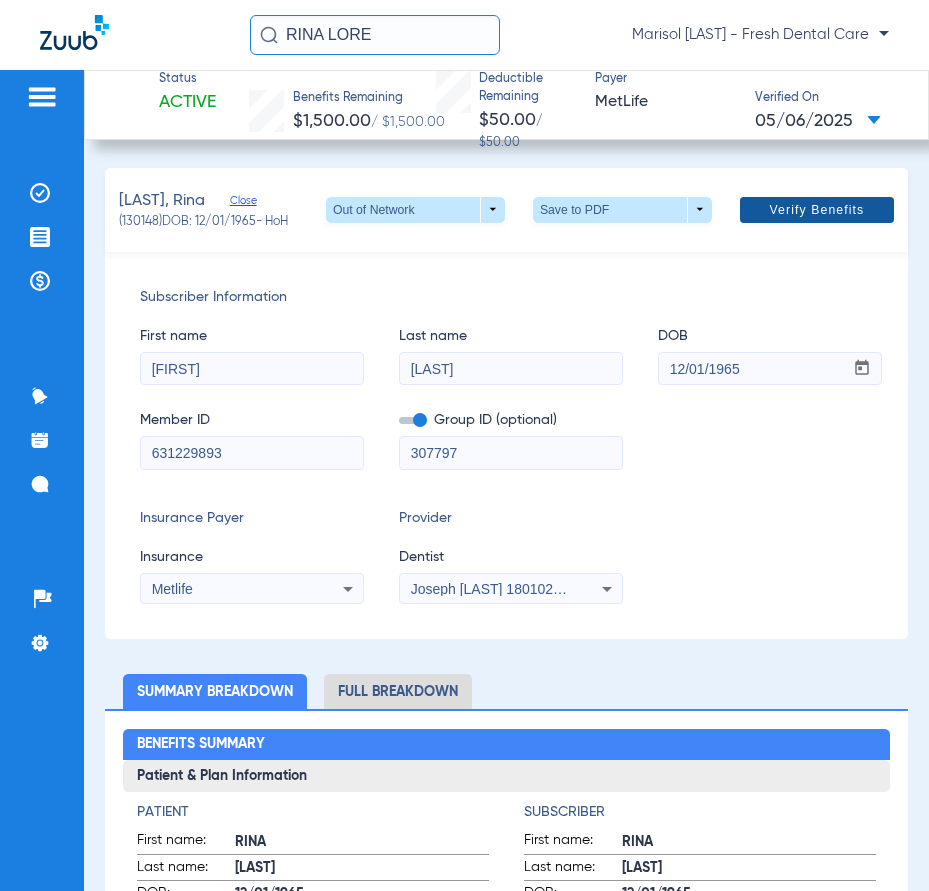 click 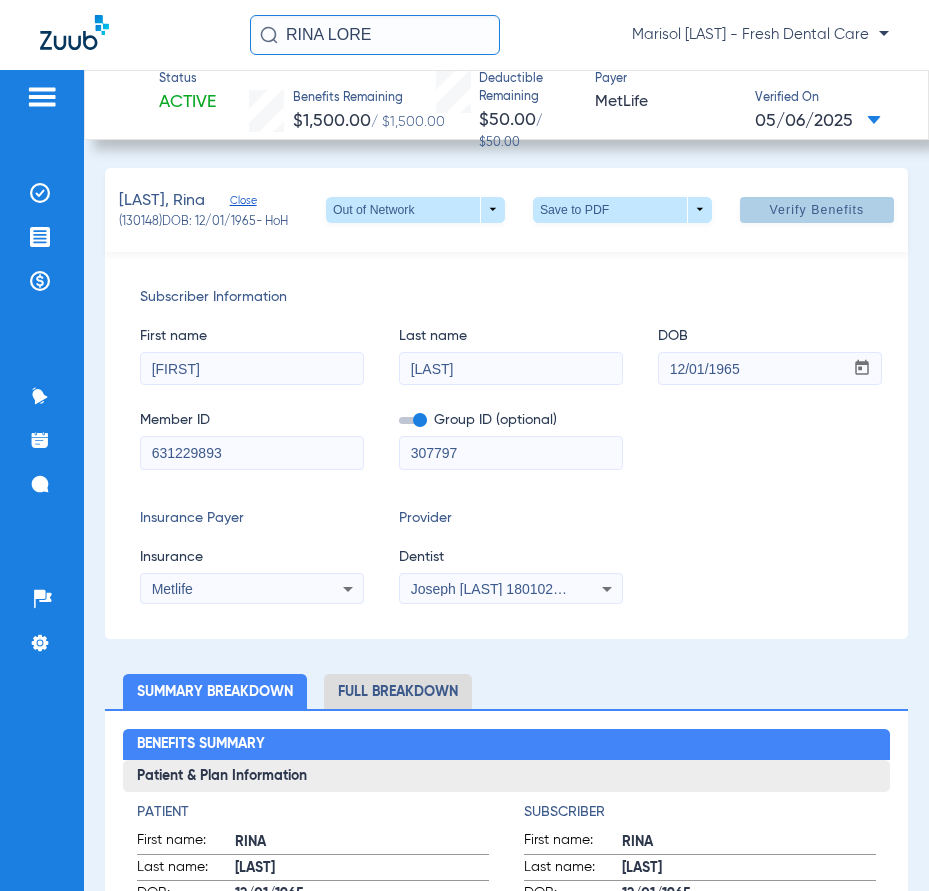 drag, startPoint x: 823, startPoint y: 197, endPoint x: 802, endPoint y: 255, distance: 61.68468 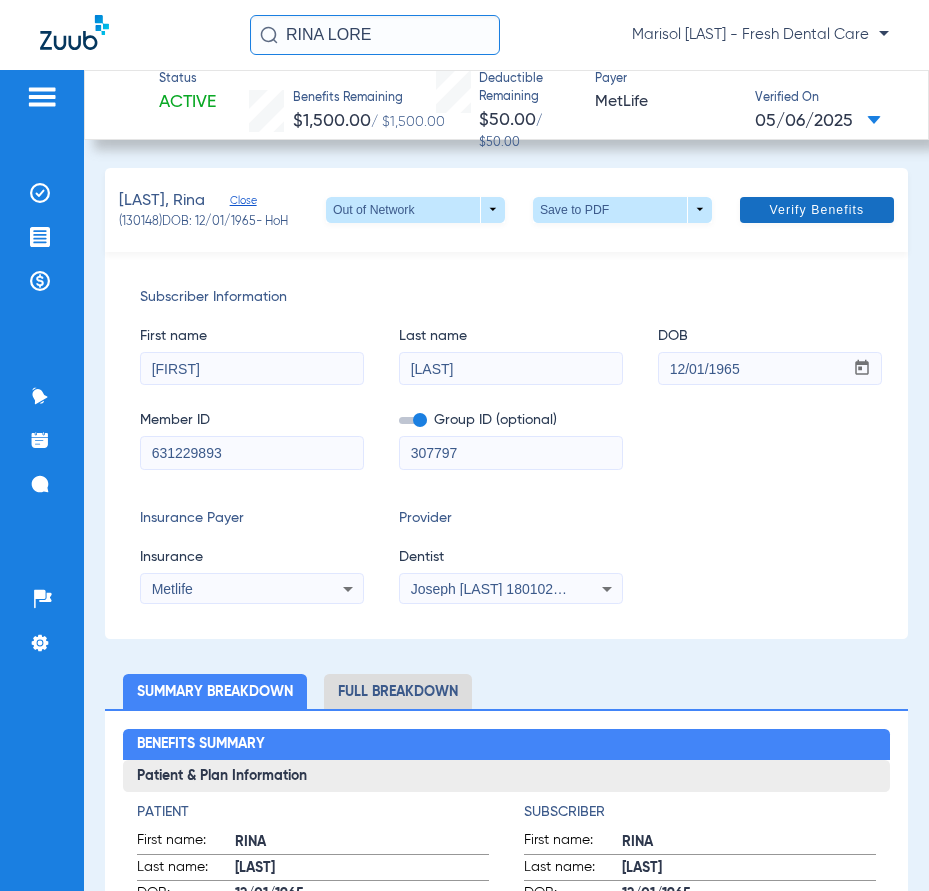 click 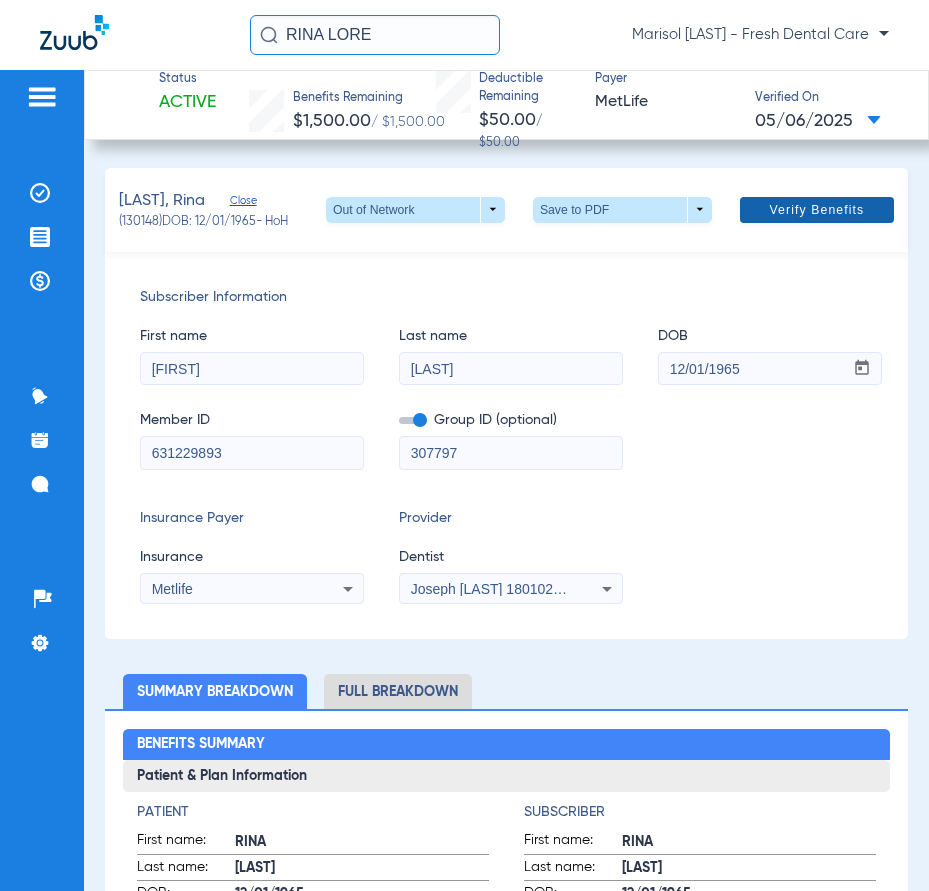 click 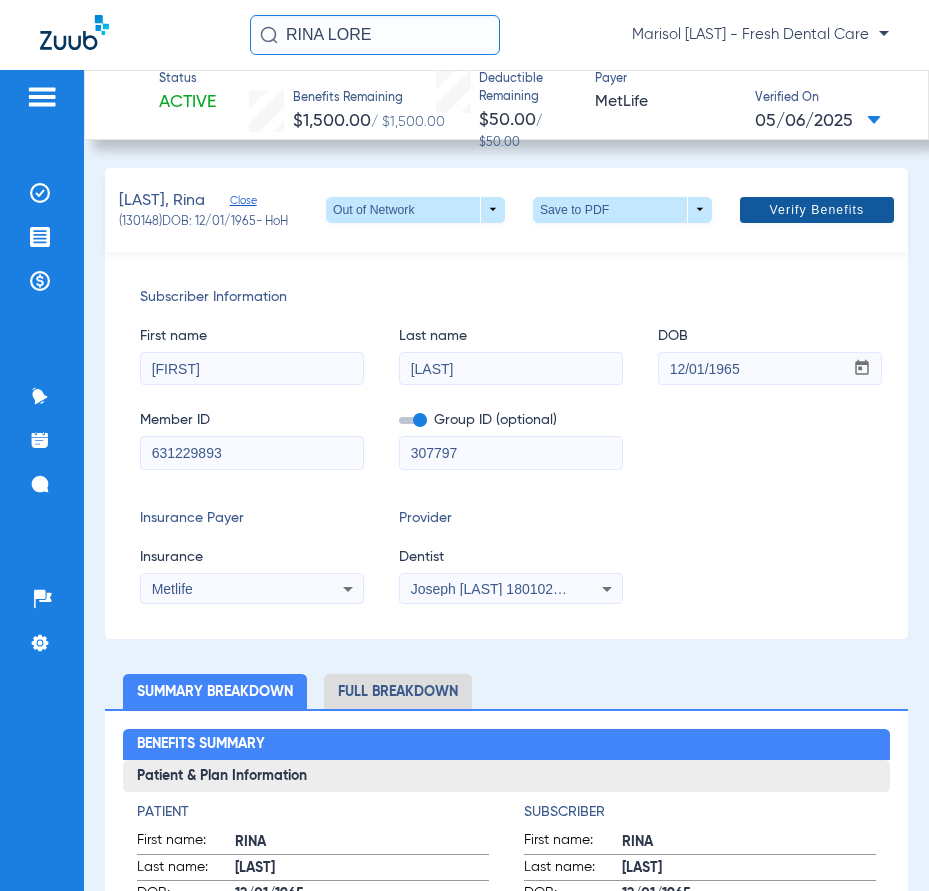 click 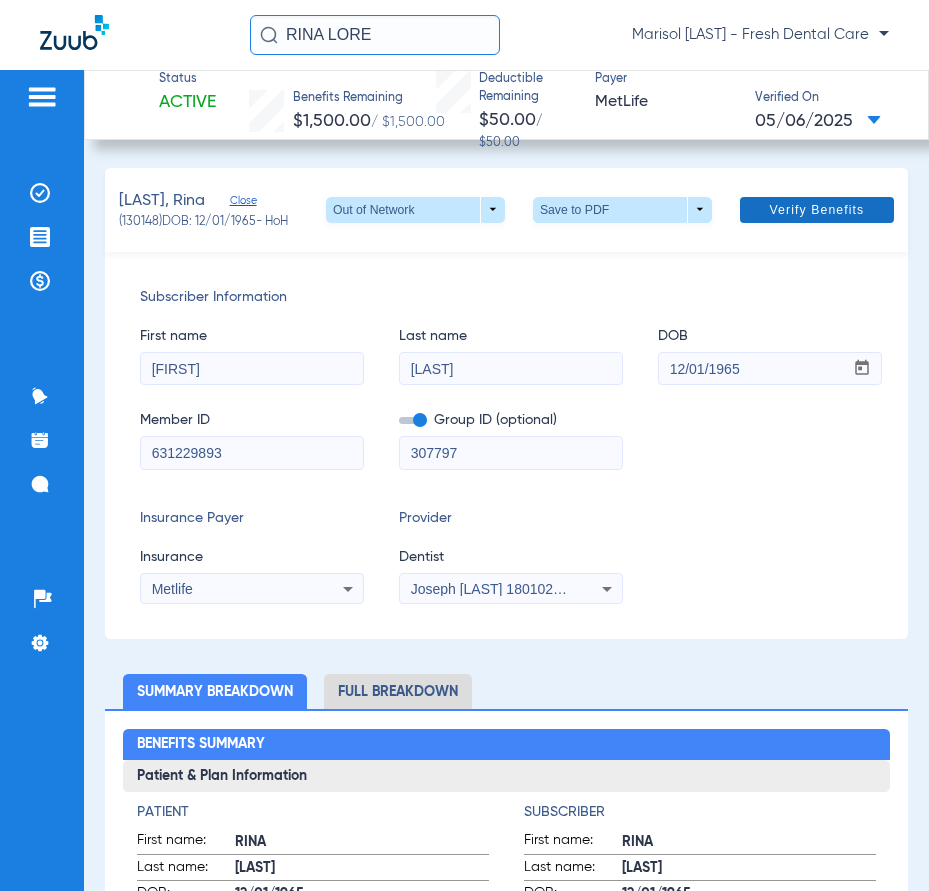 click 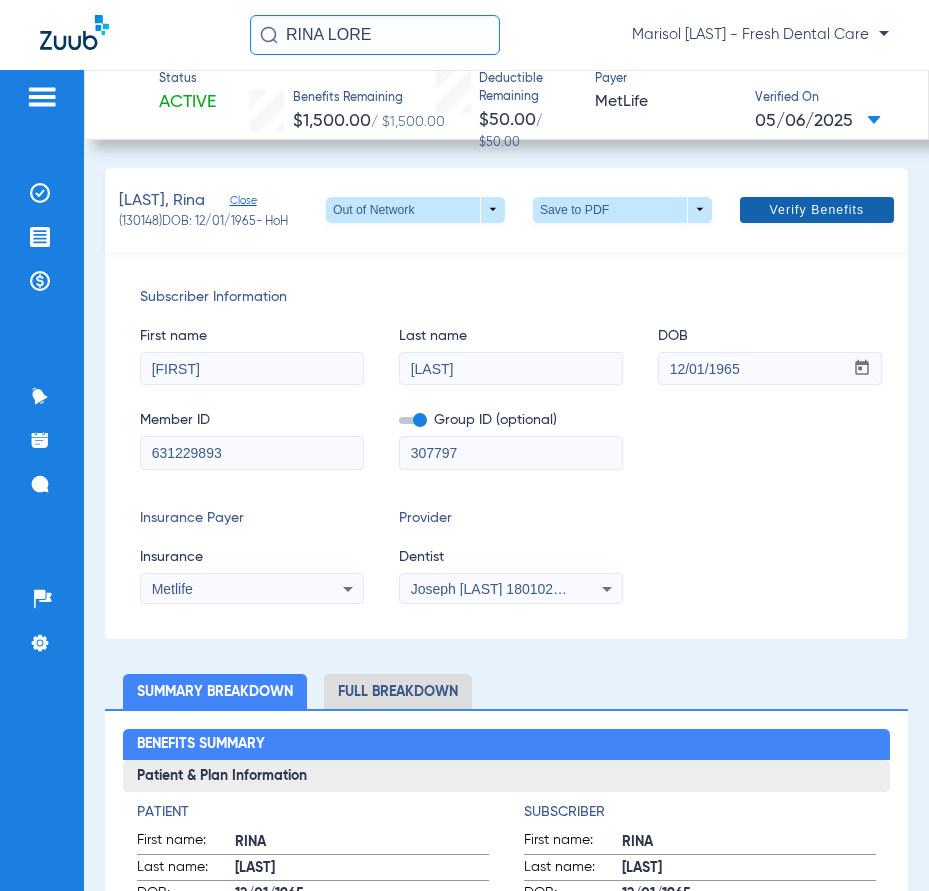 click 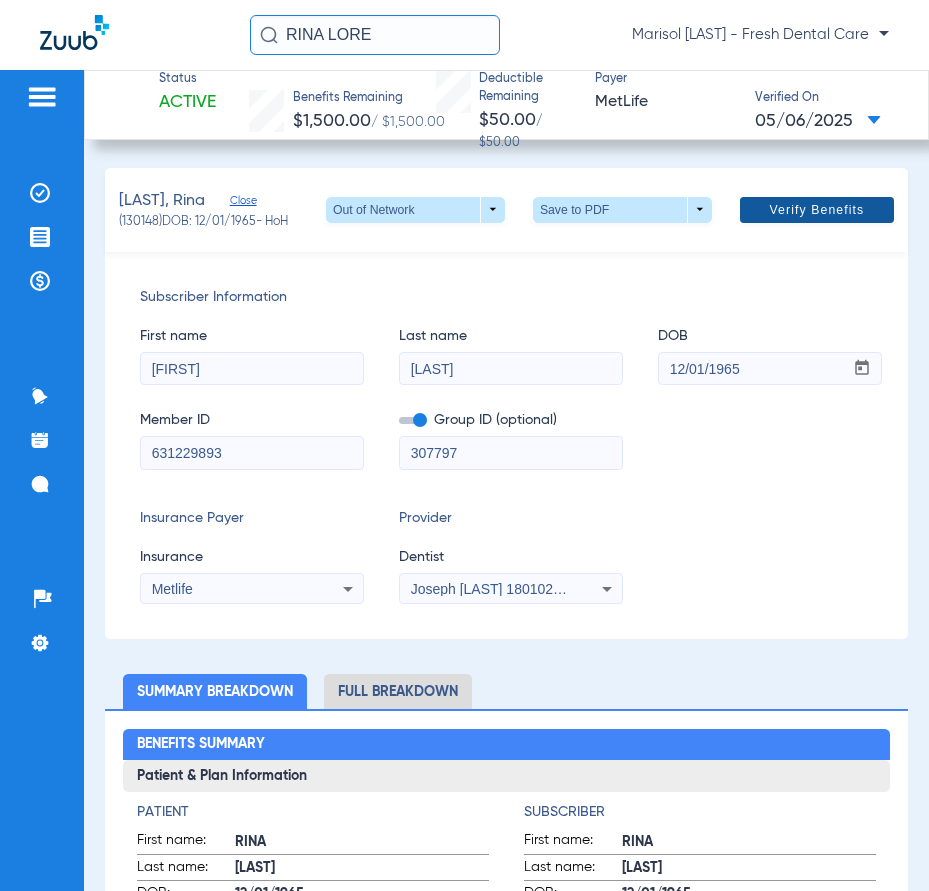 click 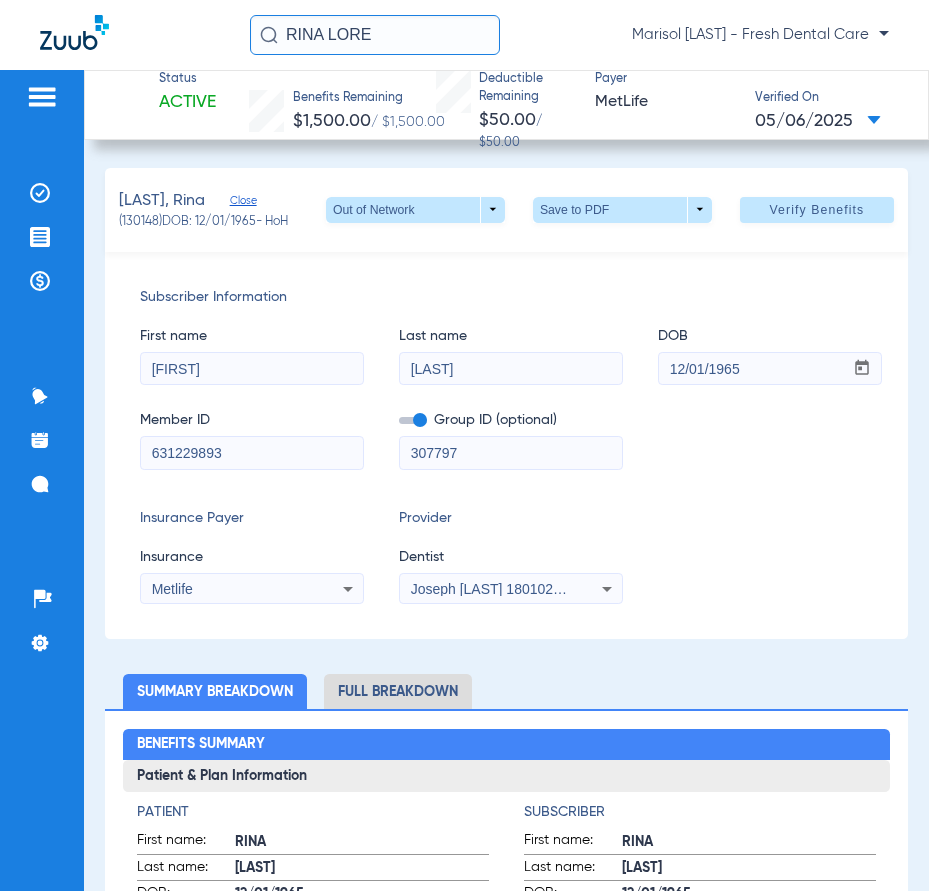 click on "[LAST], Rina Close (130148) DOB: 12/01/1965 - HoH Out of Network arrow_drop_down Save to PDF arrow_drop_down Verify Benefits Subscriber Information First name Rina Last name [LAST] DOB mm / dd / yyyy 12/01/1965 Member ID 631229893 Group ID (optional) 307797 Insurance Payer Insurance Metlife Provider Dentist Joseph [LAST] 1801023031" 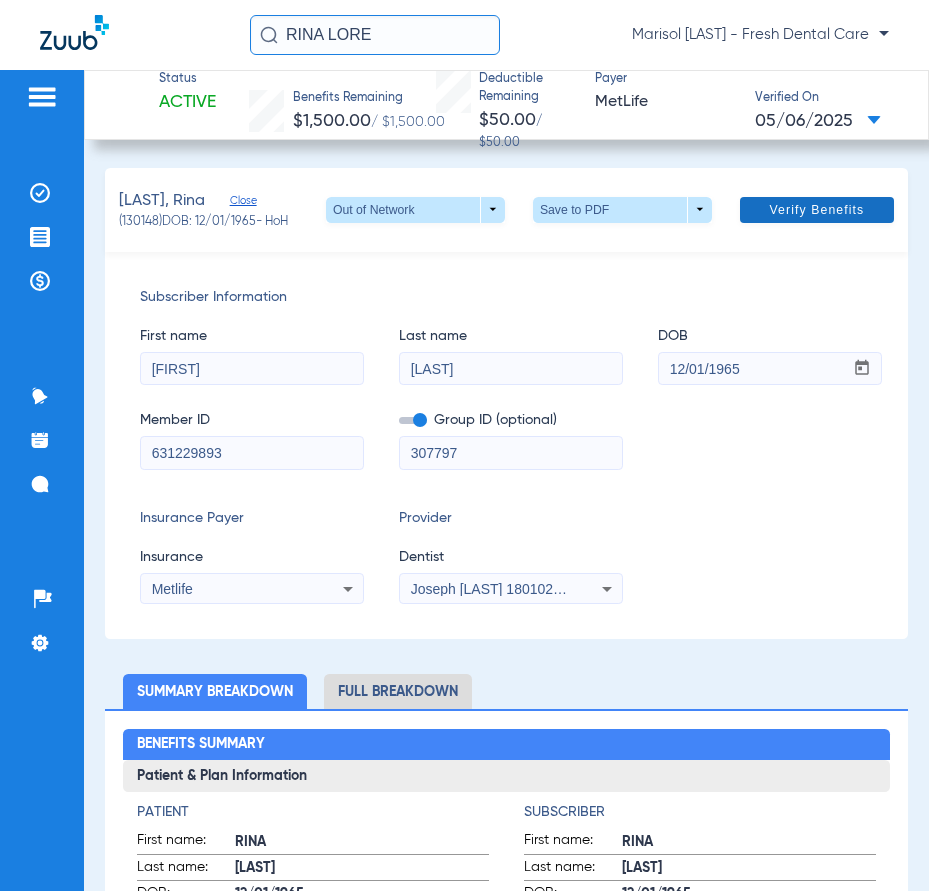 click 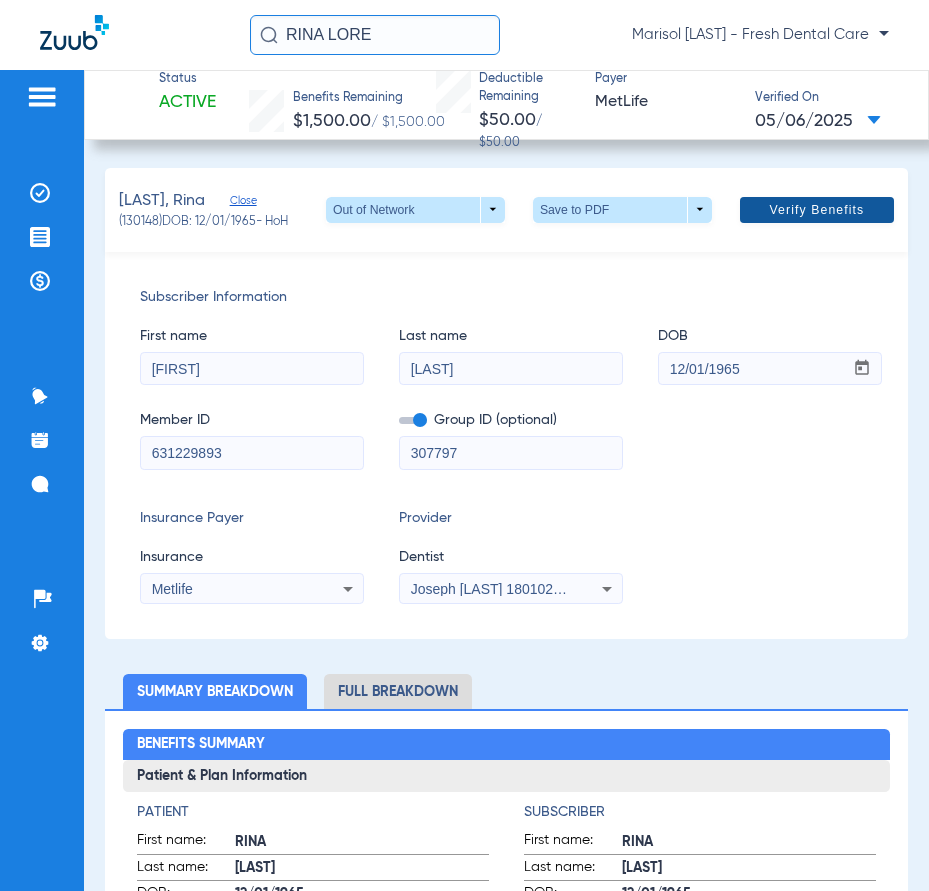 click 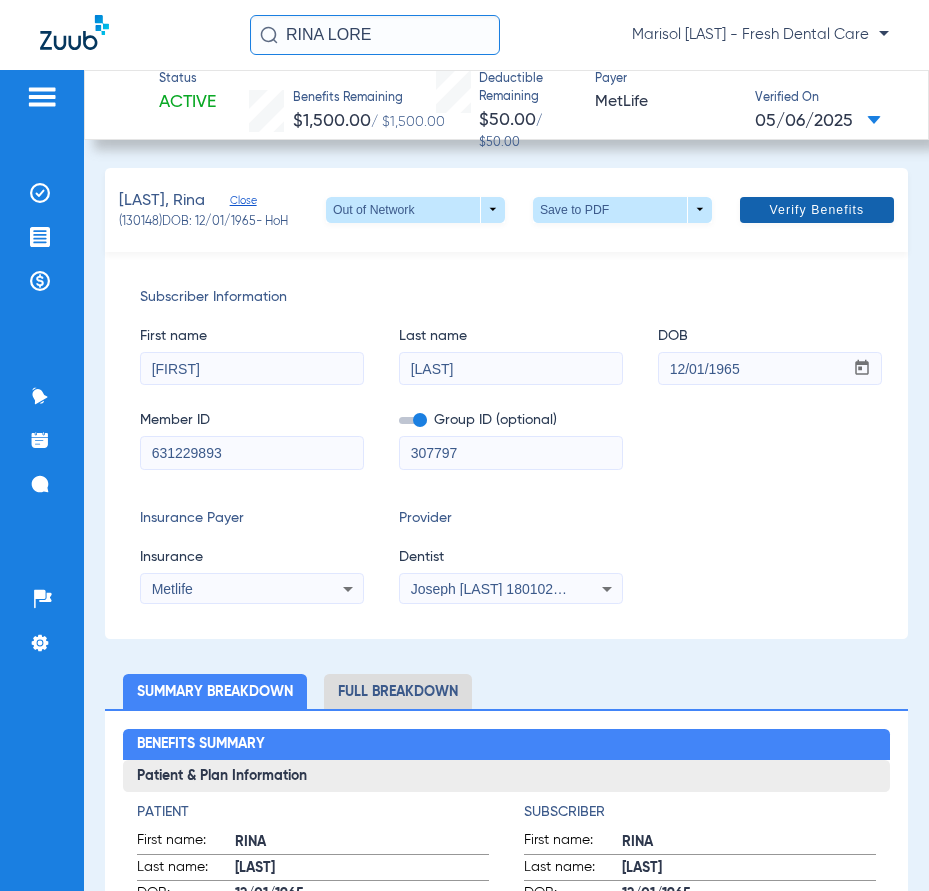 click 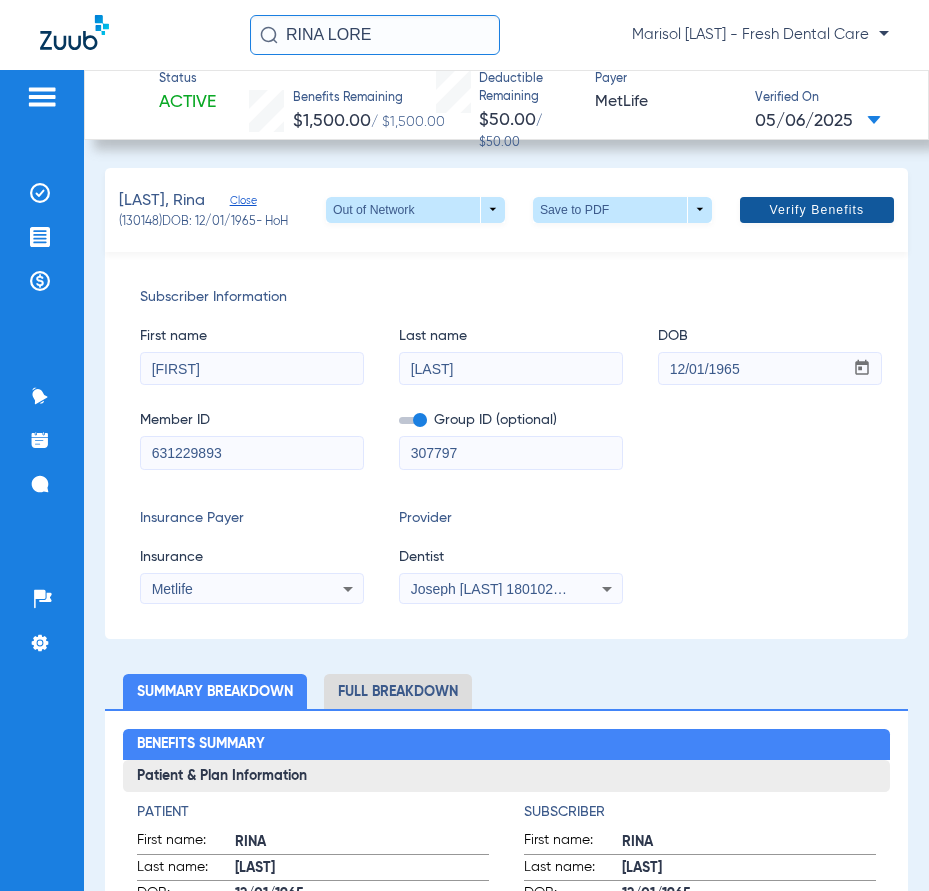 click on "Verify Benefits" 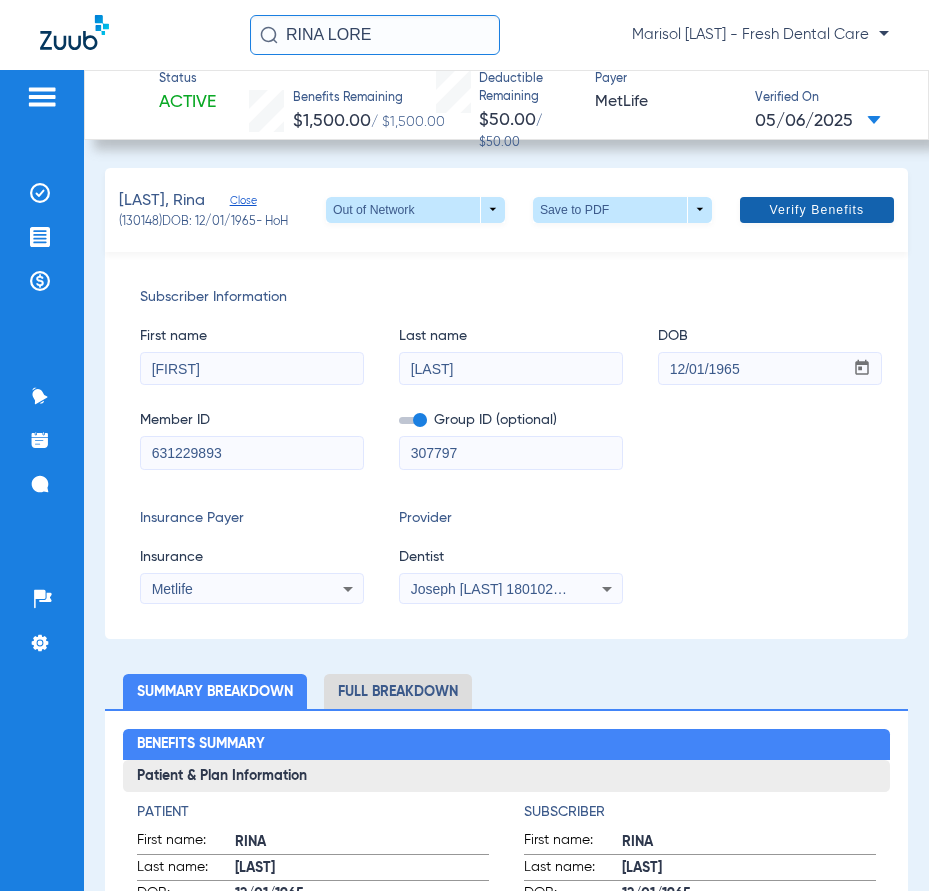 click on "Verify Benefits" 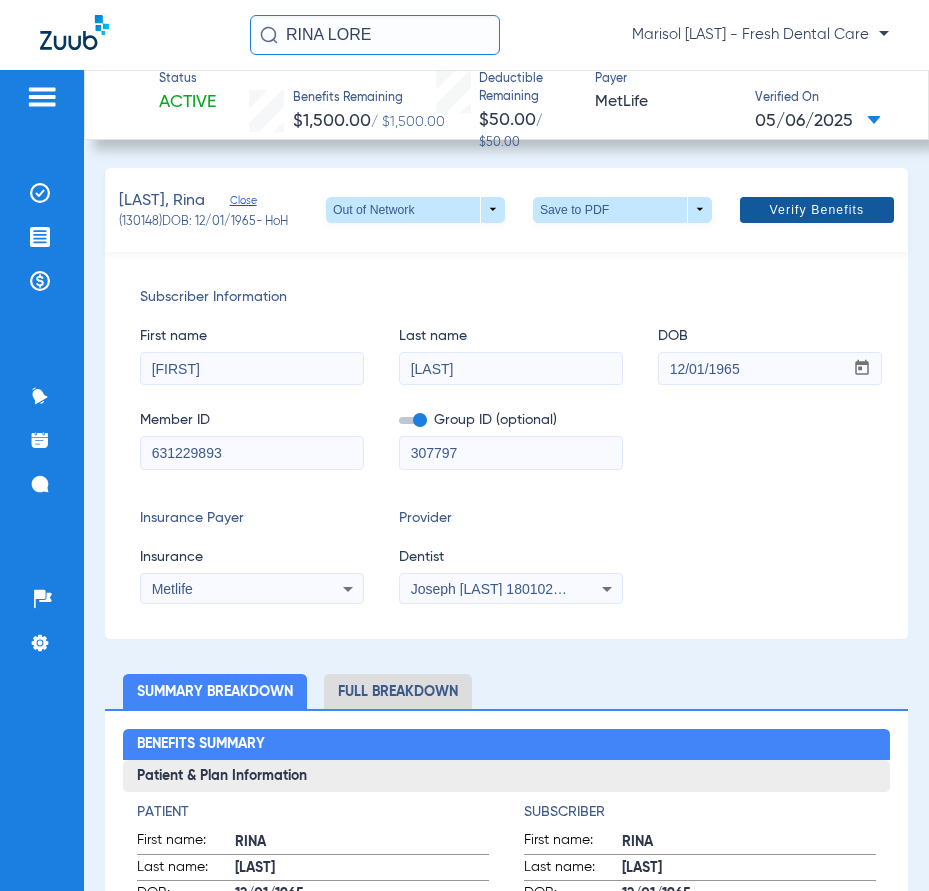 click on "Verify Benefits" 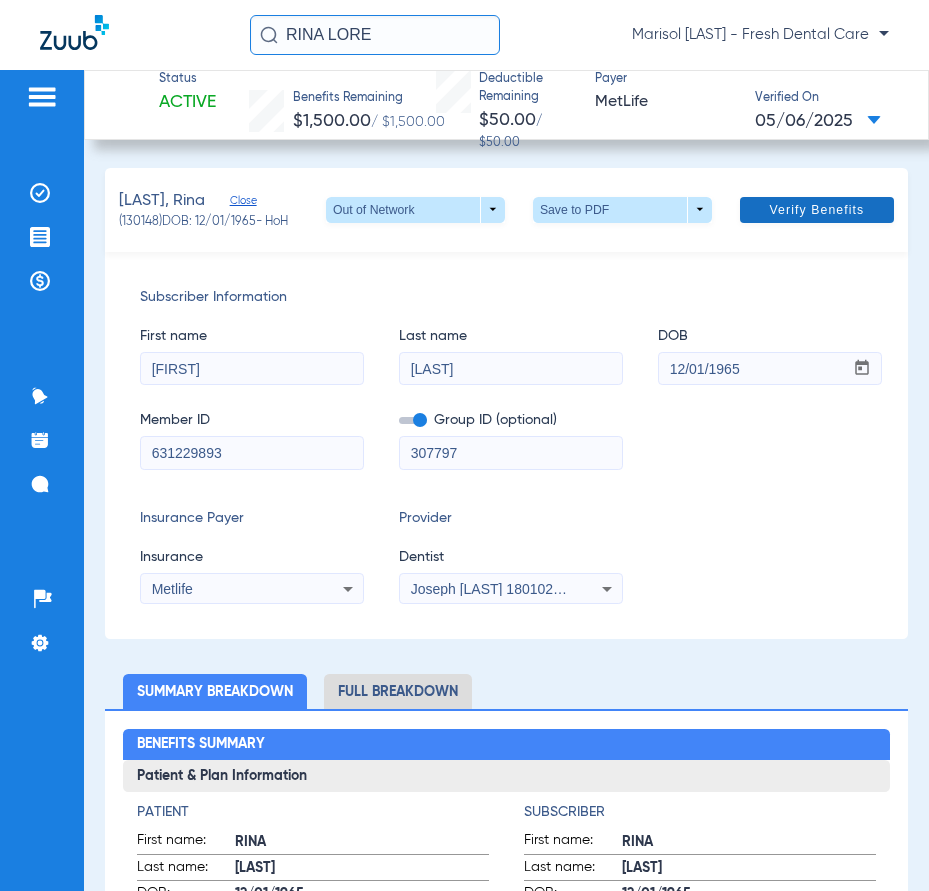 click on "Verify Benefits" 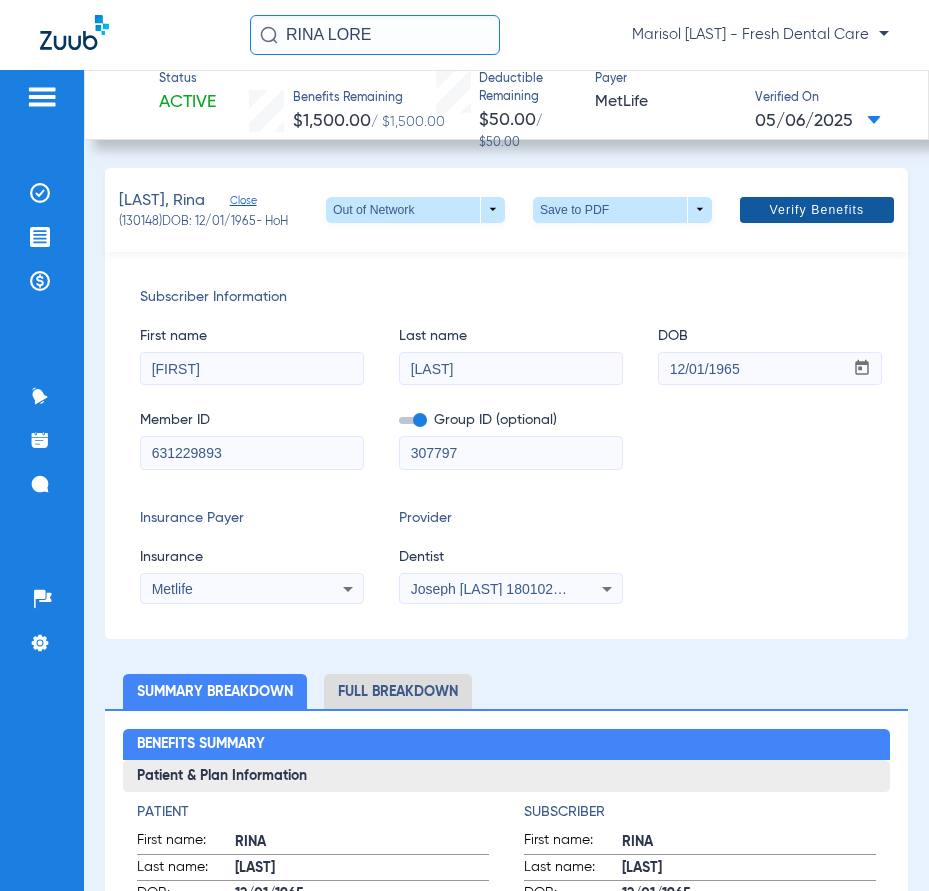 click on "Verify Benefits" 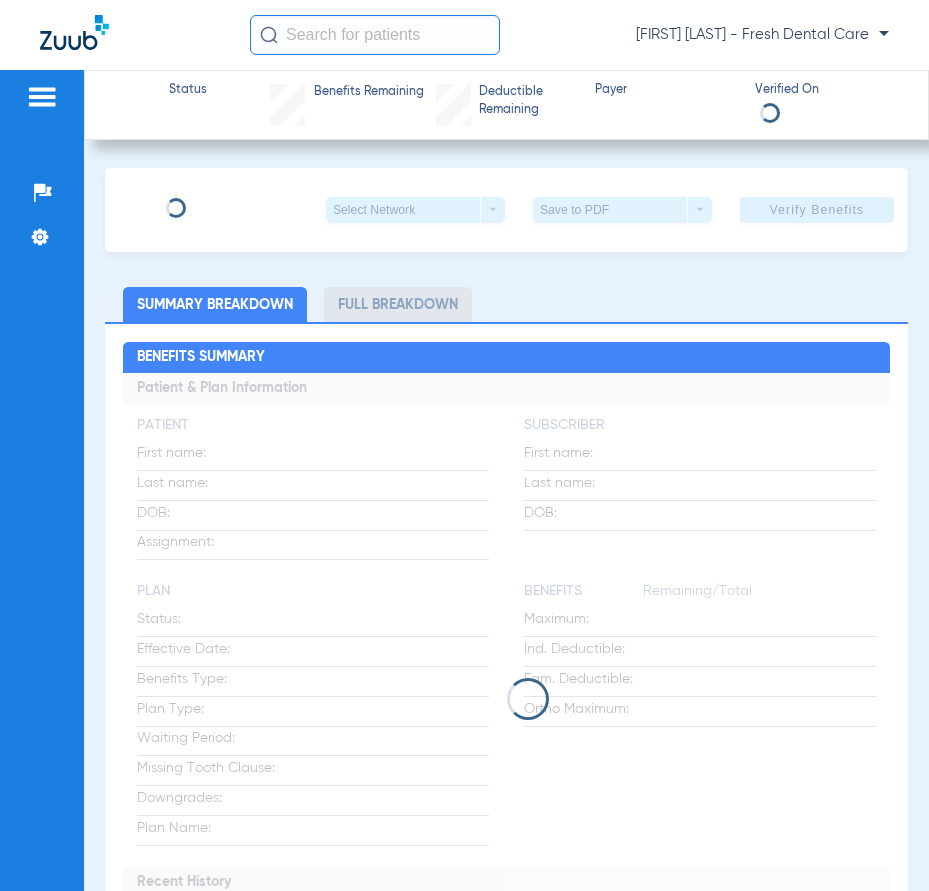 scroll, scrollTop: 0, scrollLeft: 0, axis: both 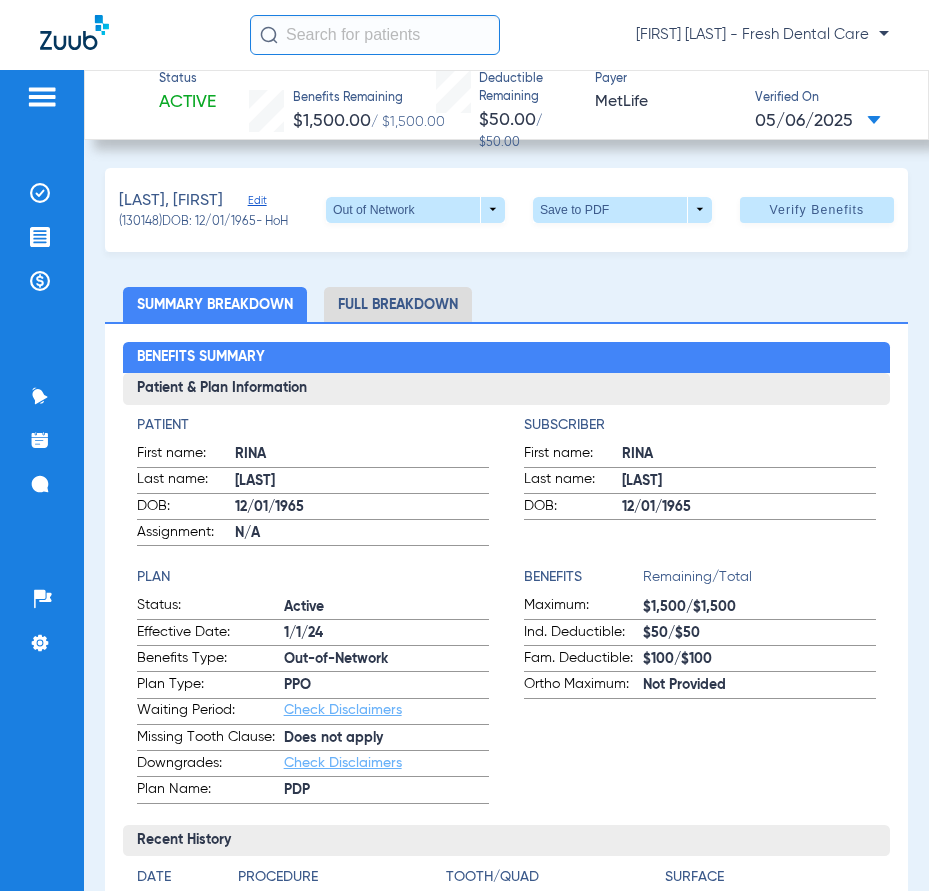 click on "Verify Benefits" 